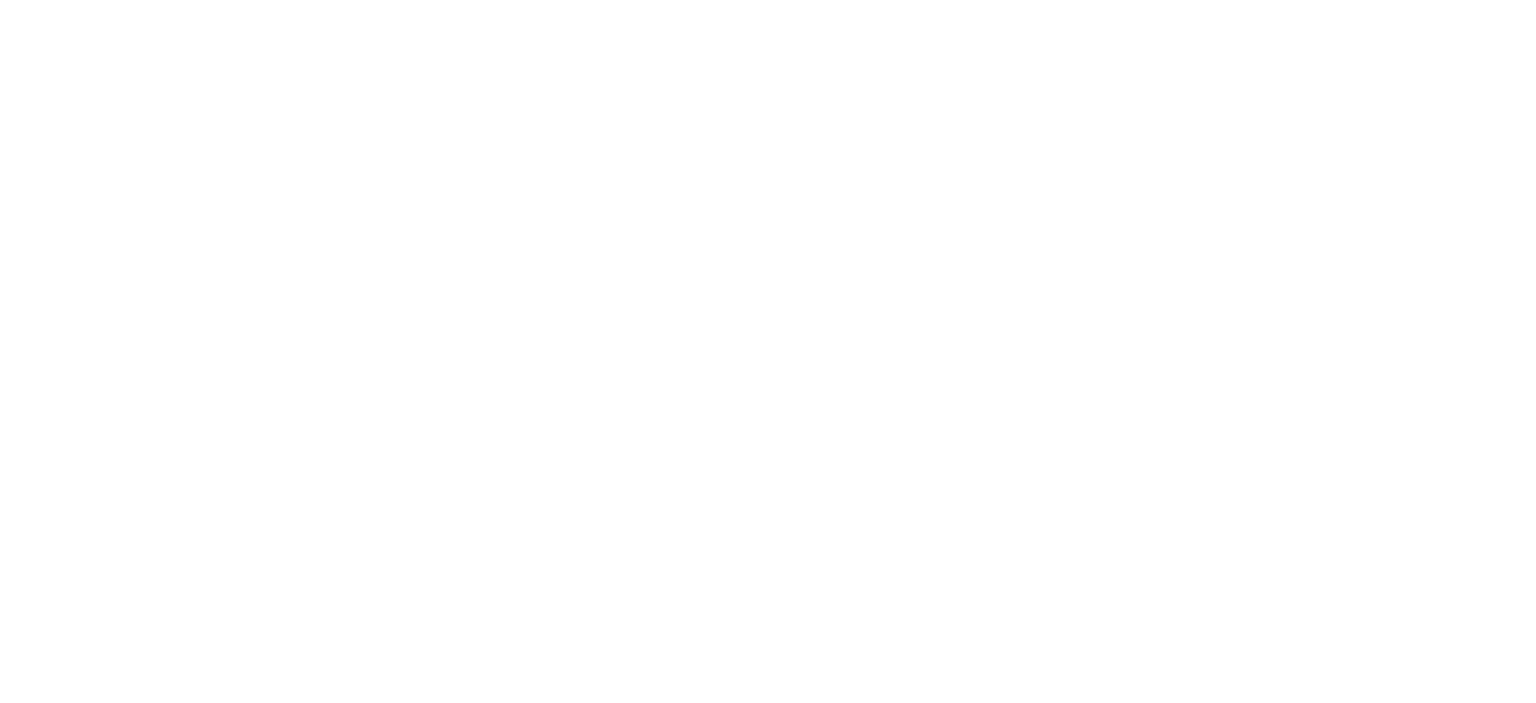 scroll, scrollTop: 0, scrollLeft: 0, axis: both 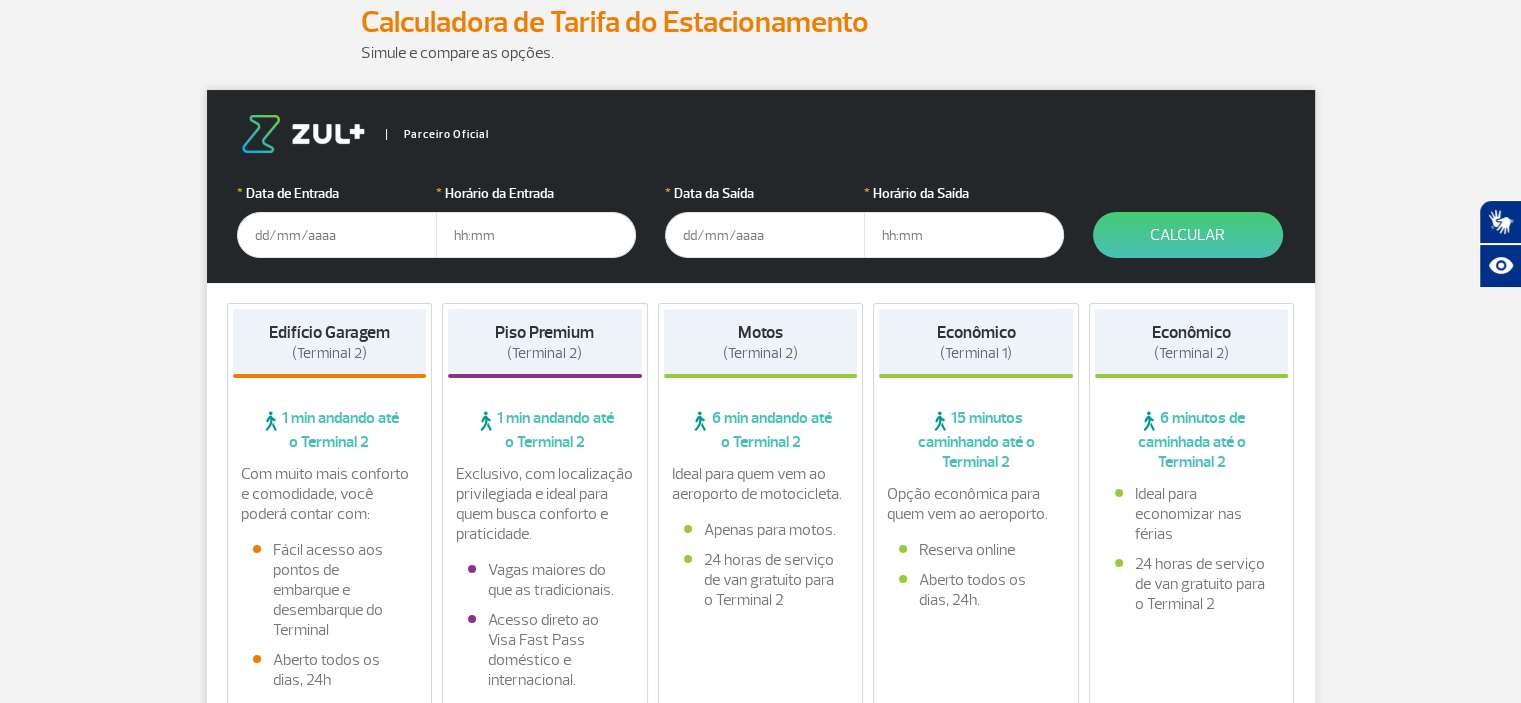 click at bounding box center [337, 235] 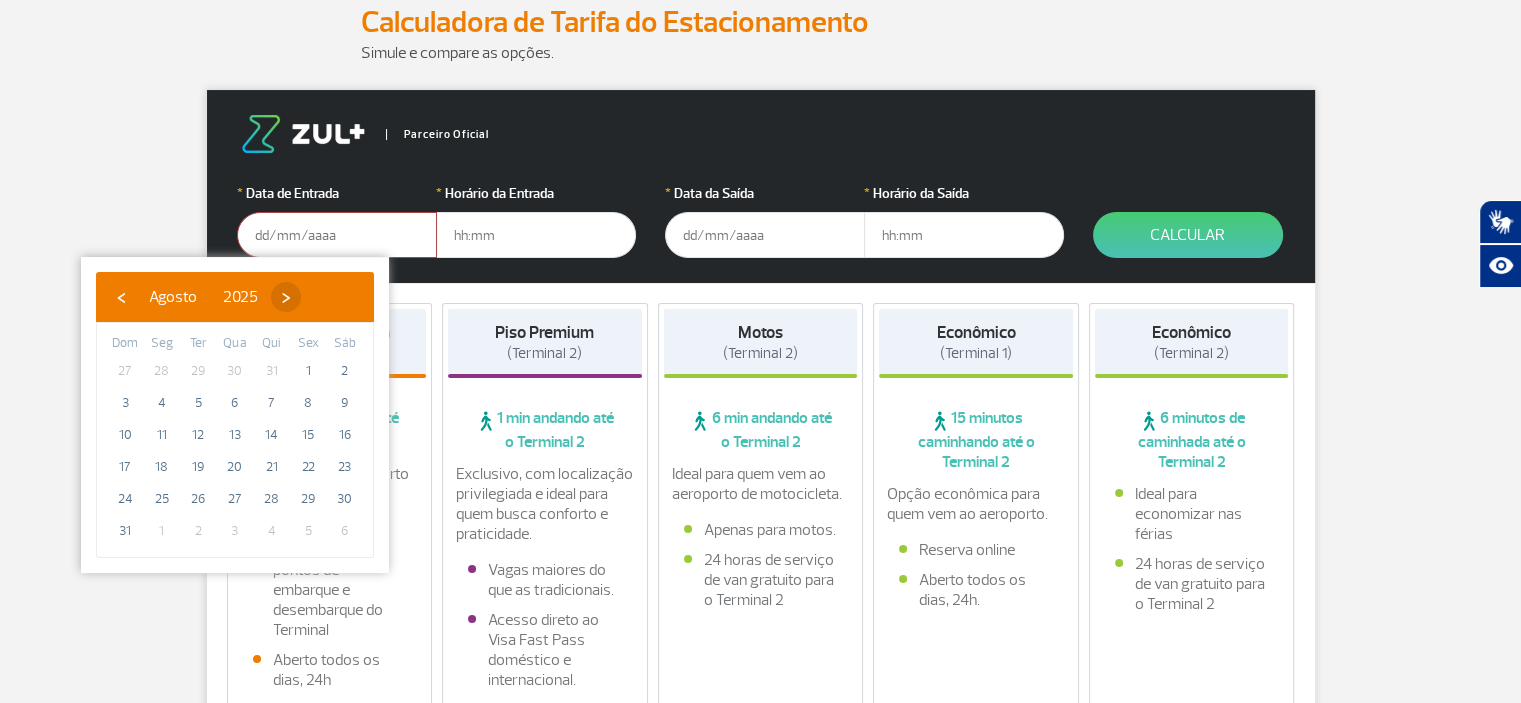 click on "›" 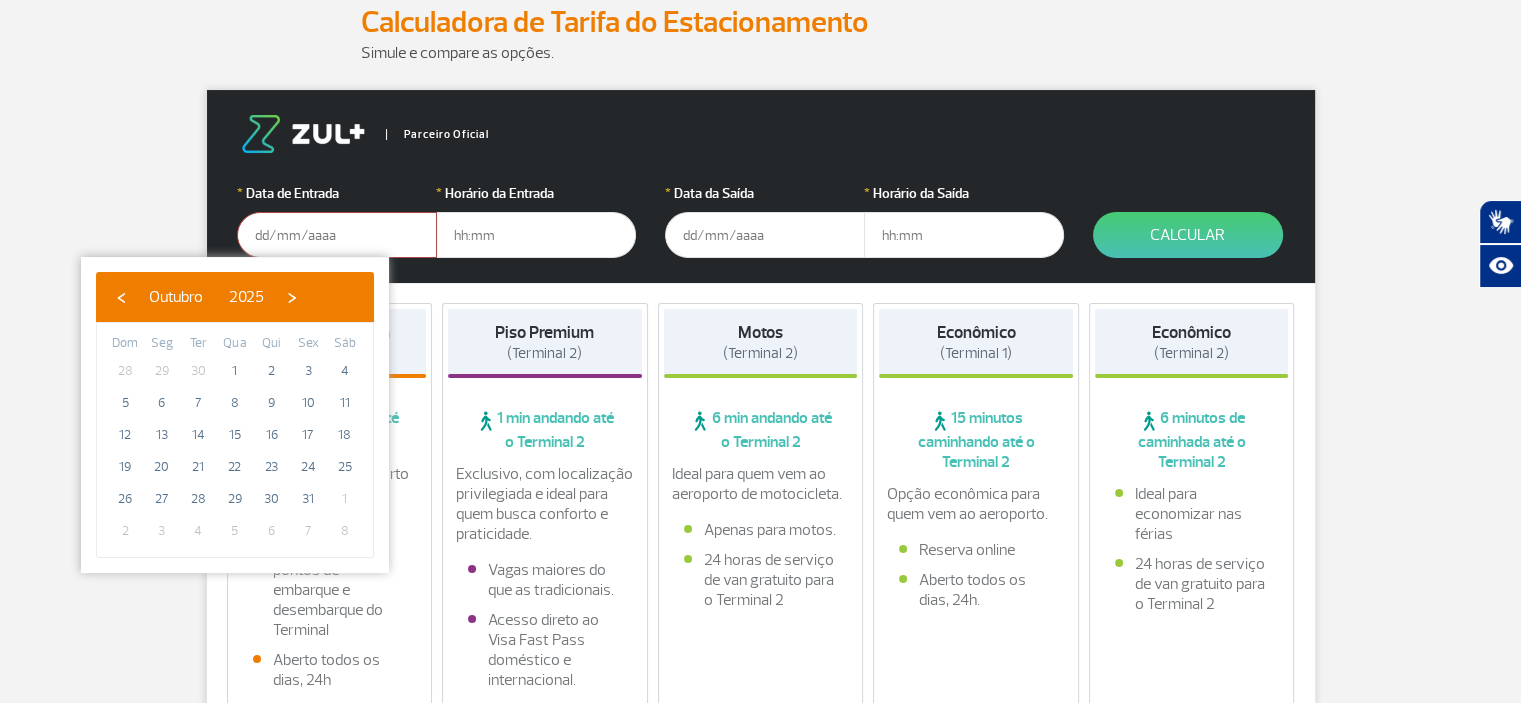click on "›" 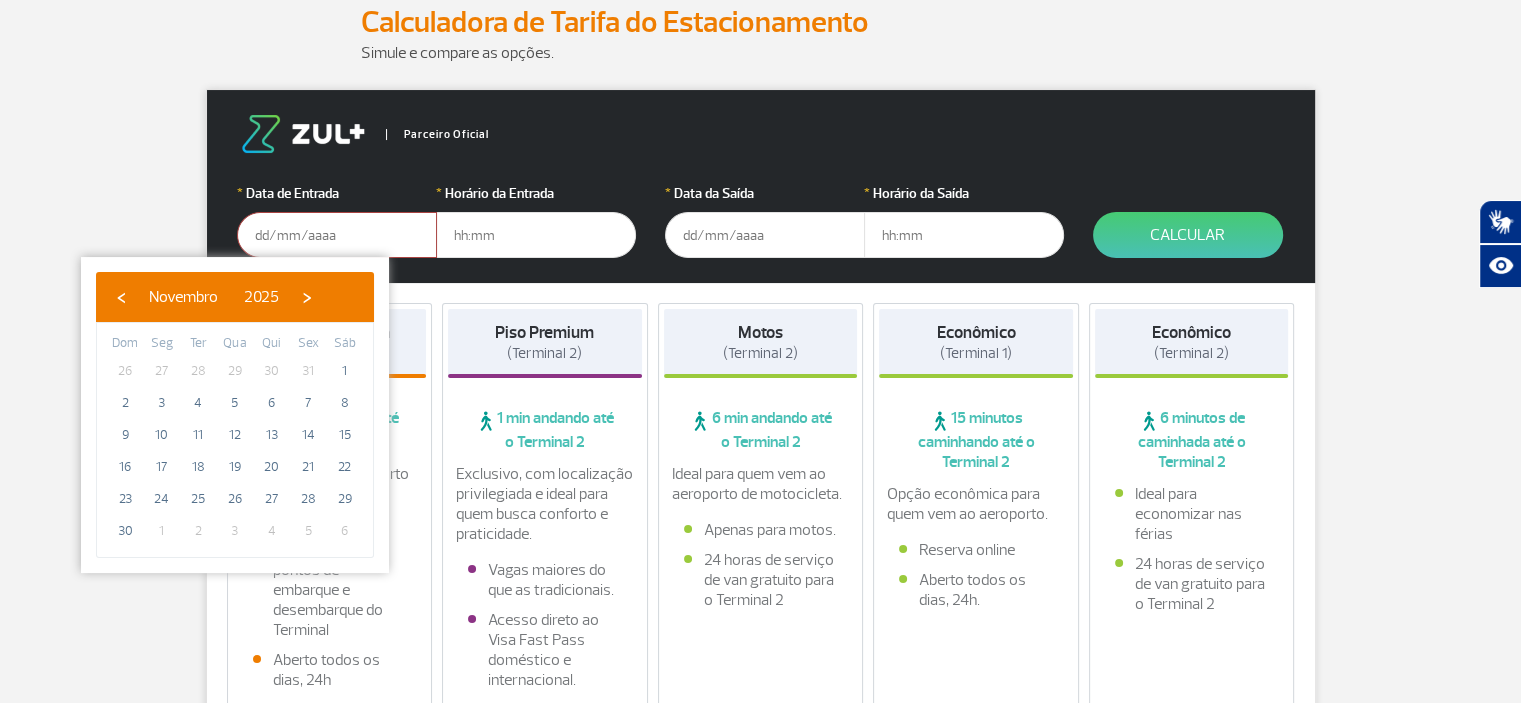 click on "›" 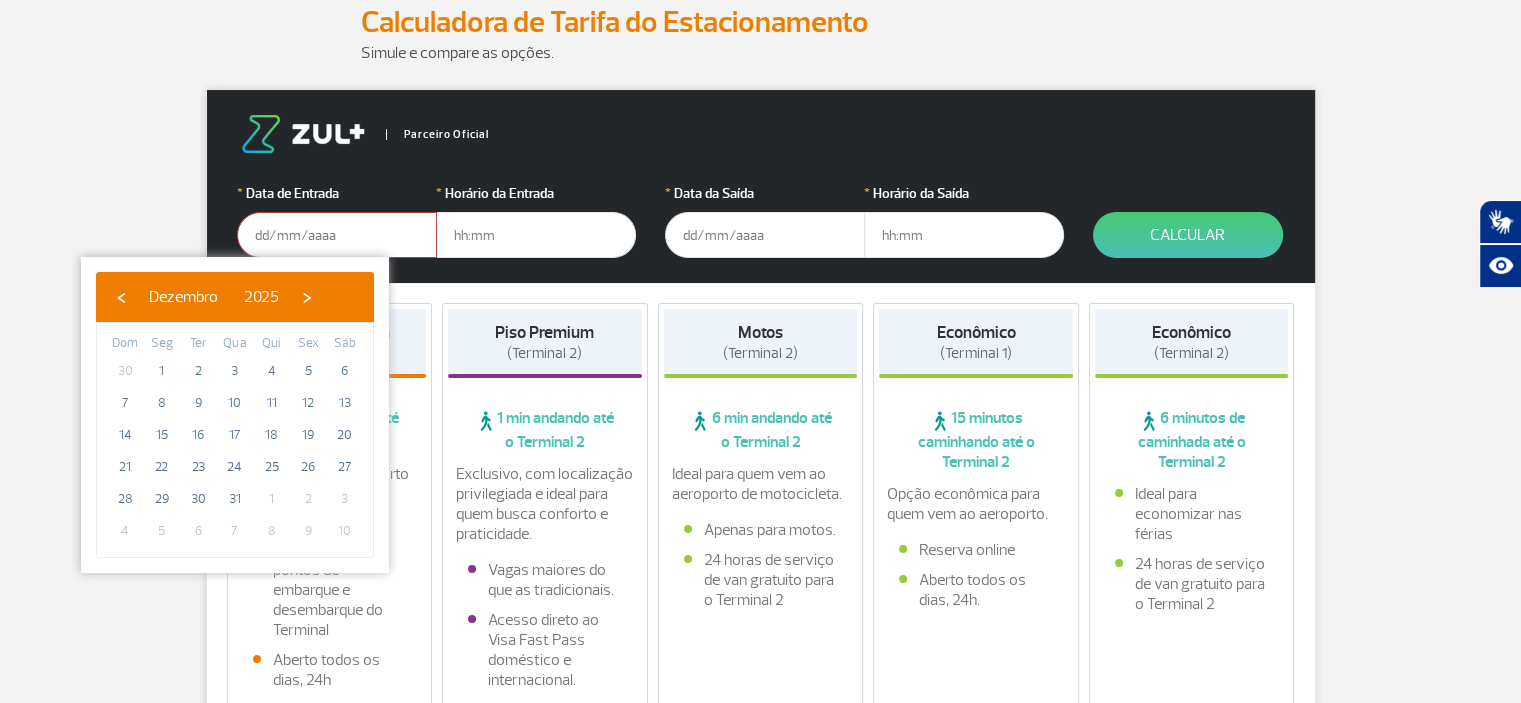 click on "›" 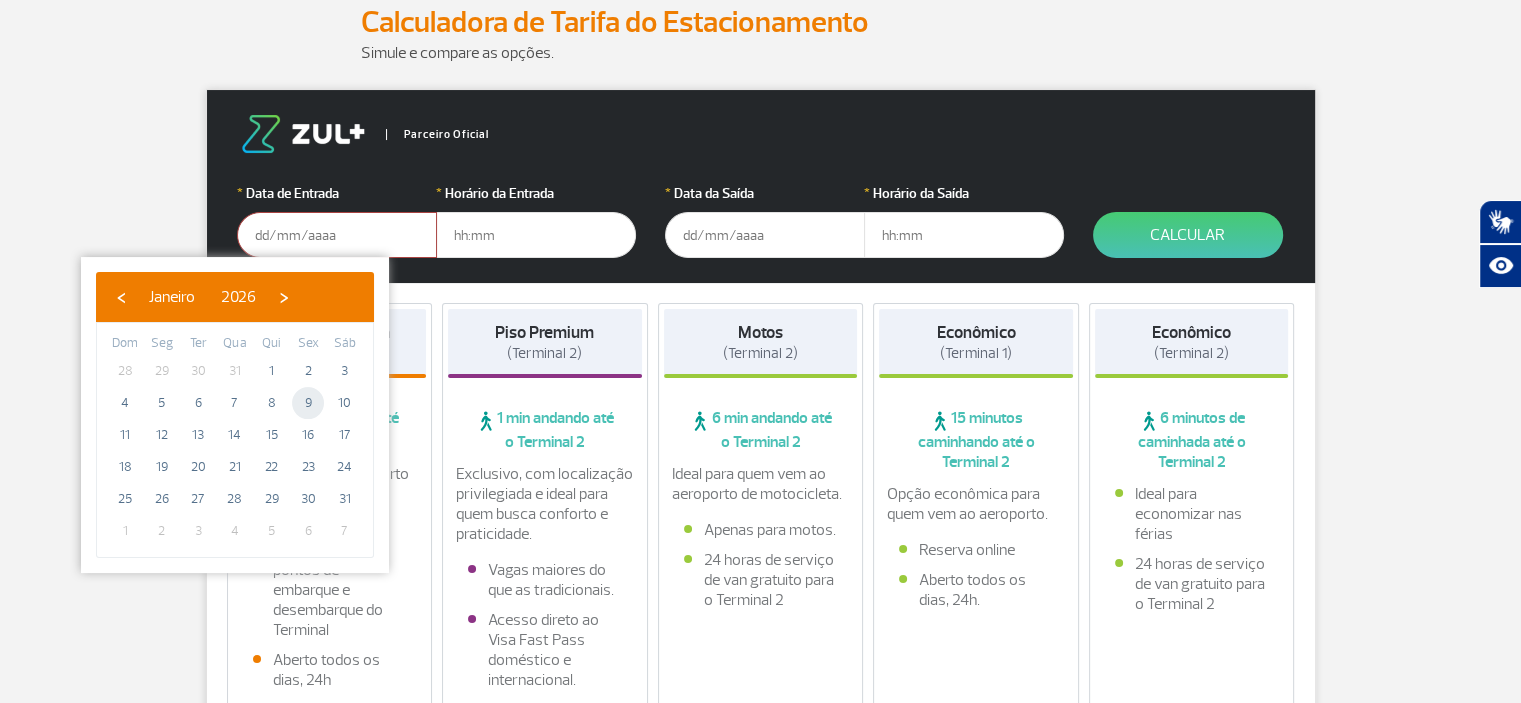 click on "9" 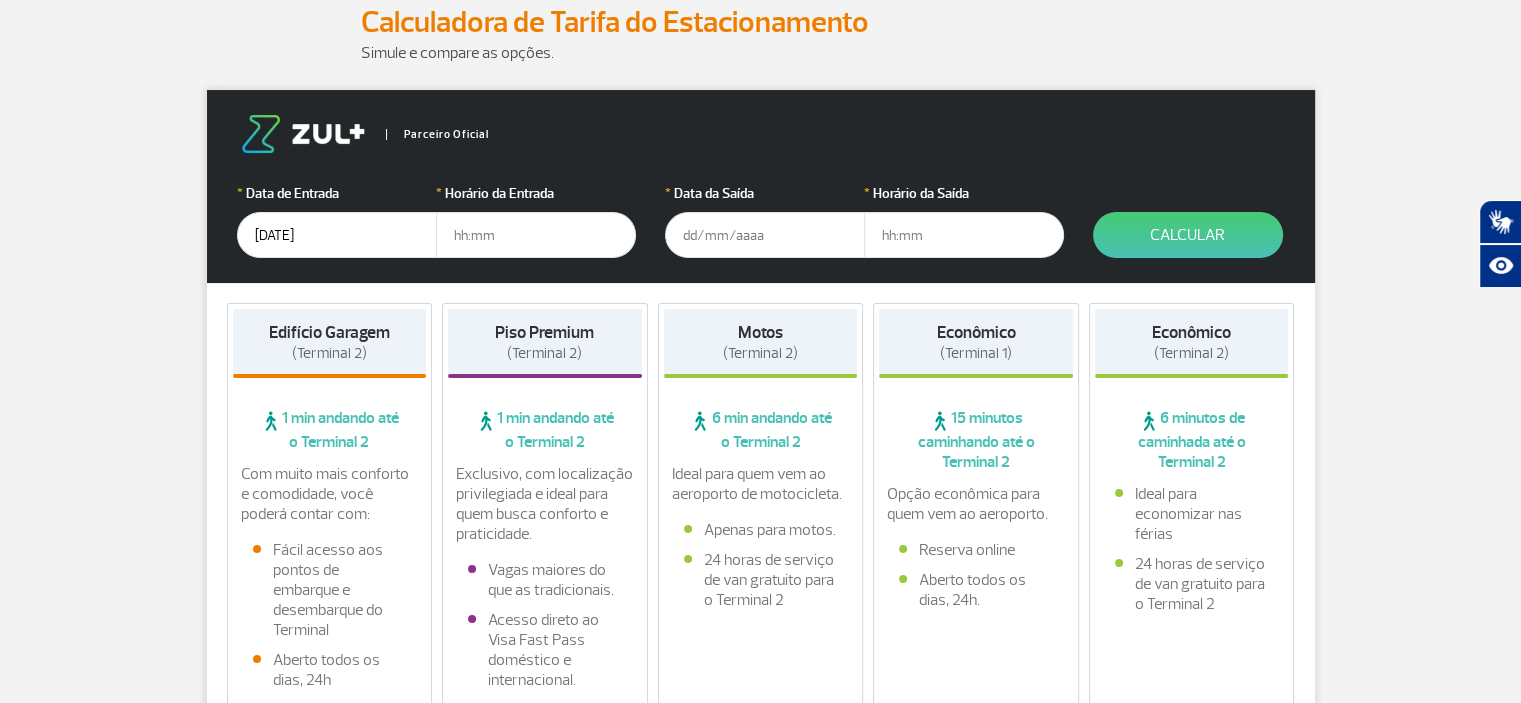 click at bounding box center (536, 235) 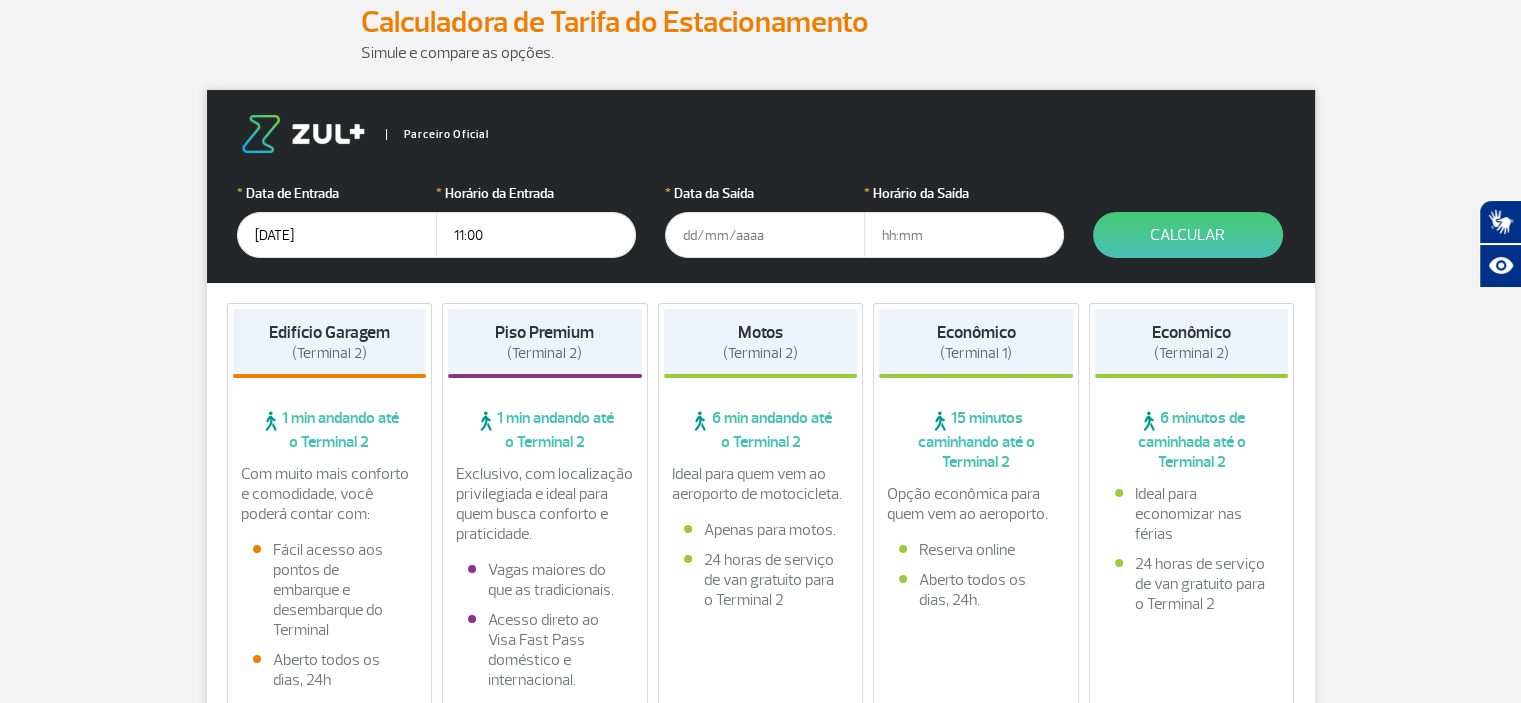 type on "11:00" 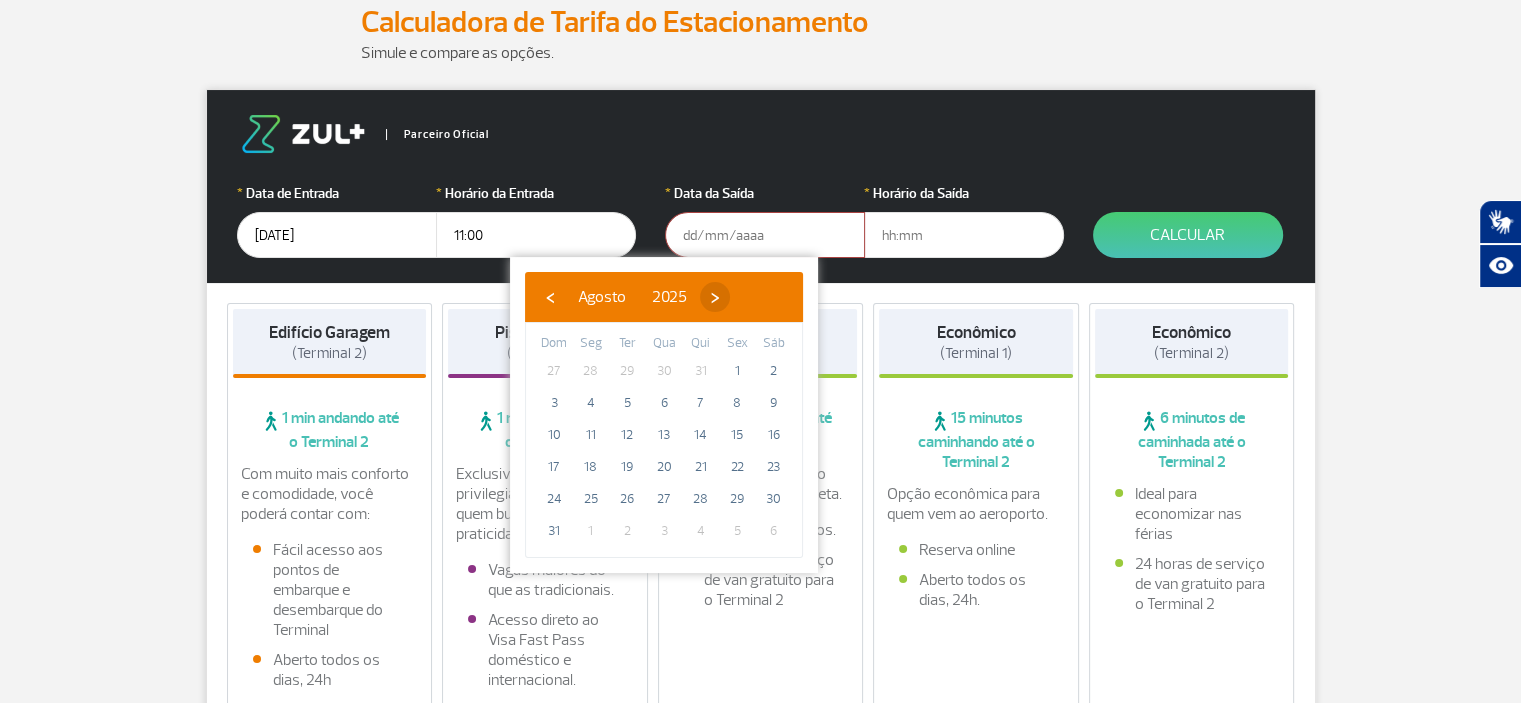 click on "›" 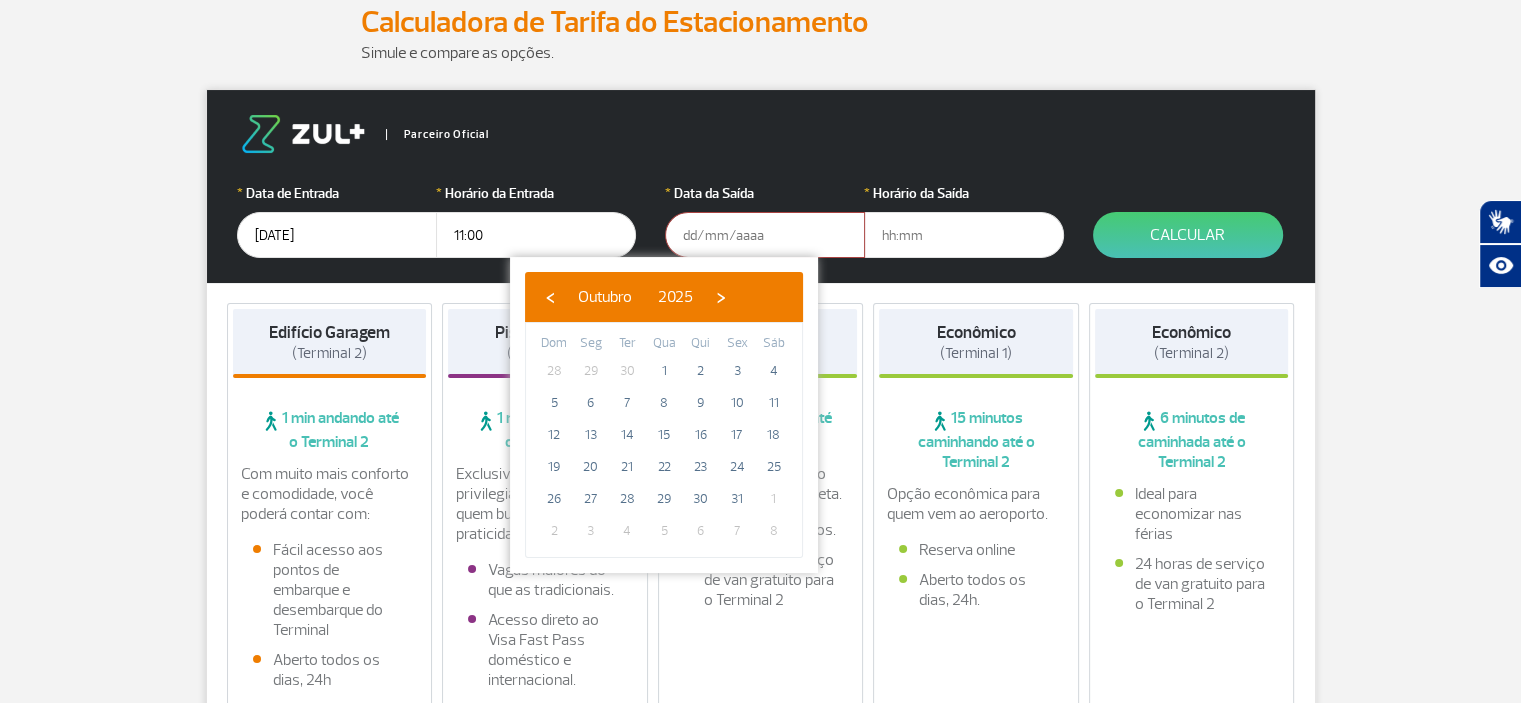 click on "›" 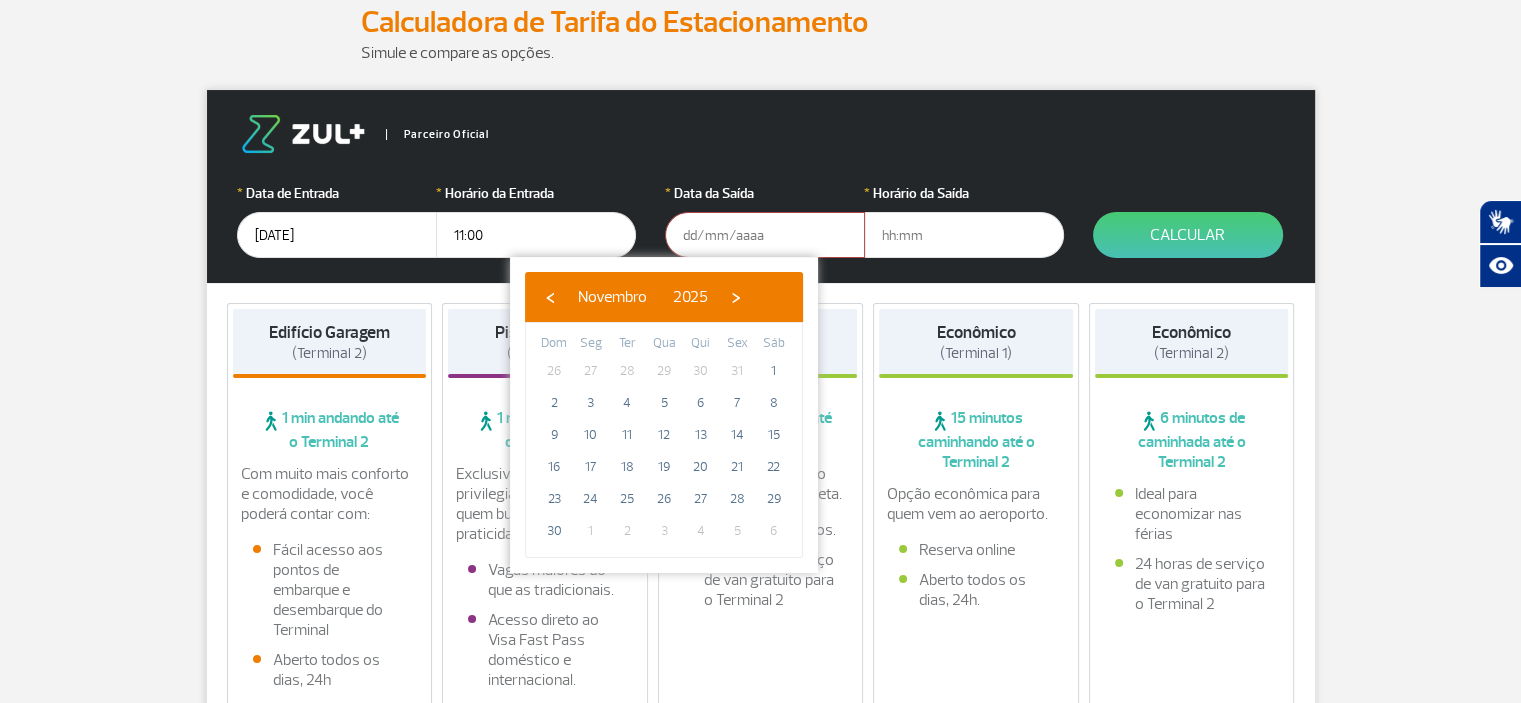 click on "›" 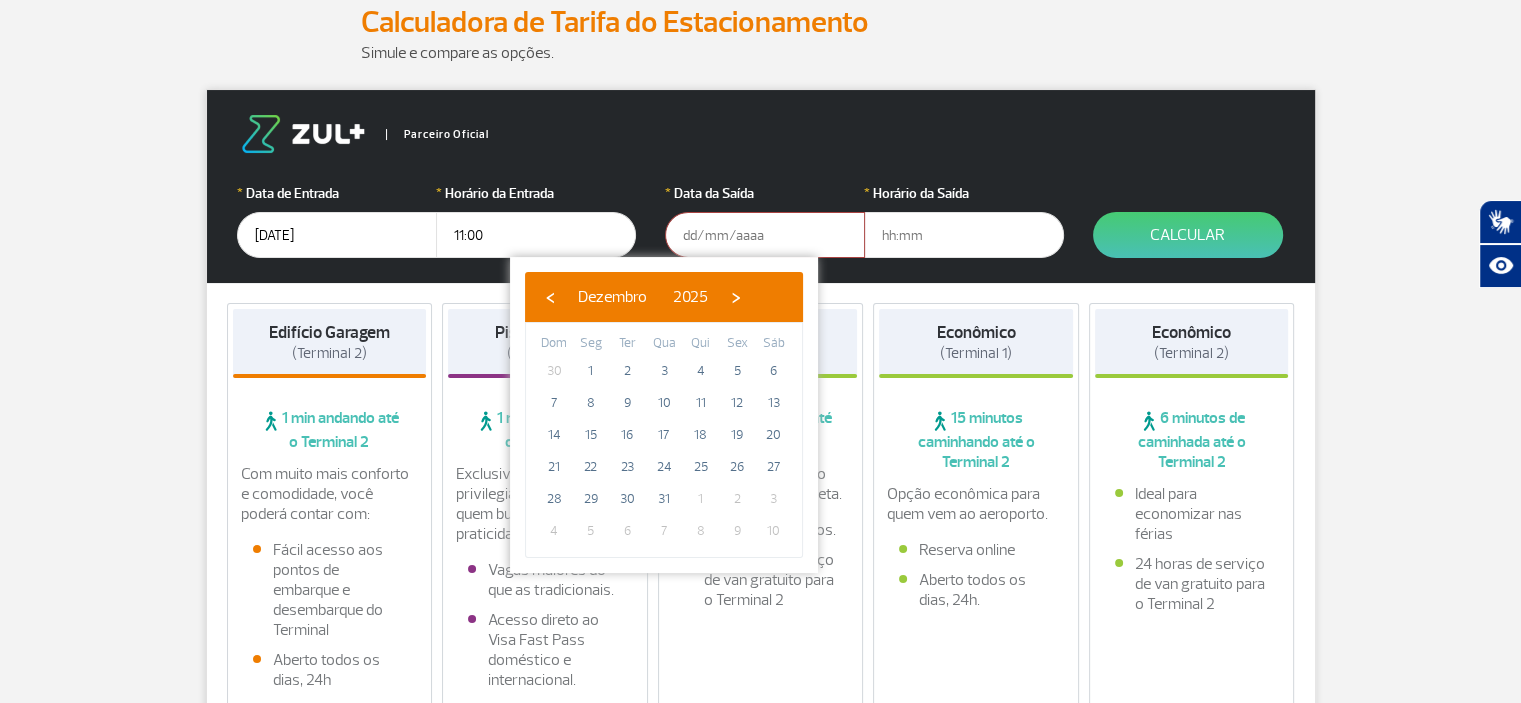 click on "›" 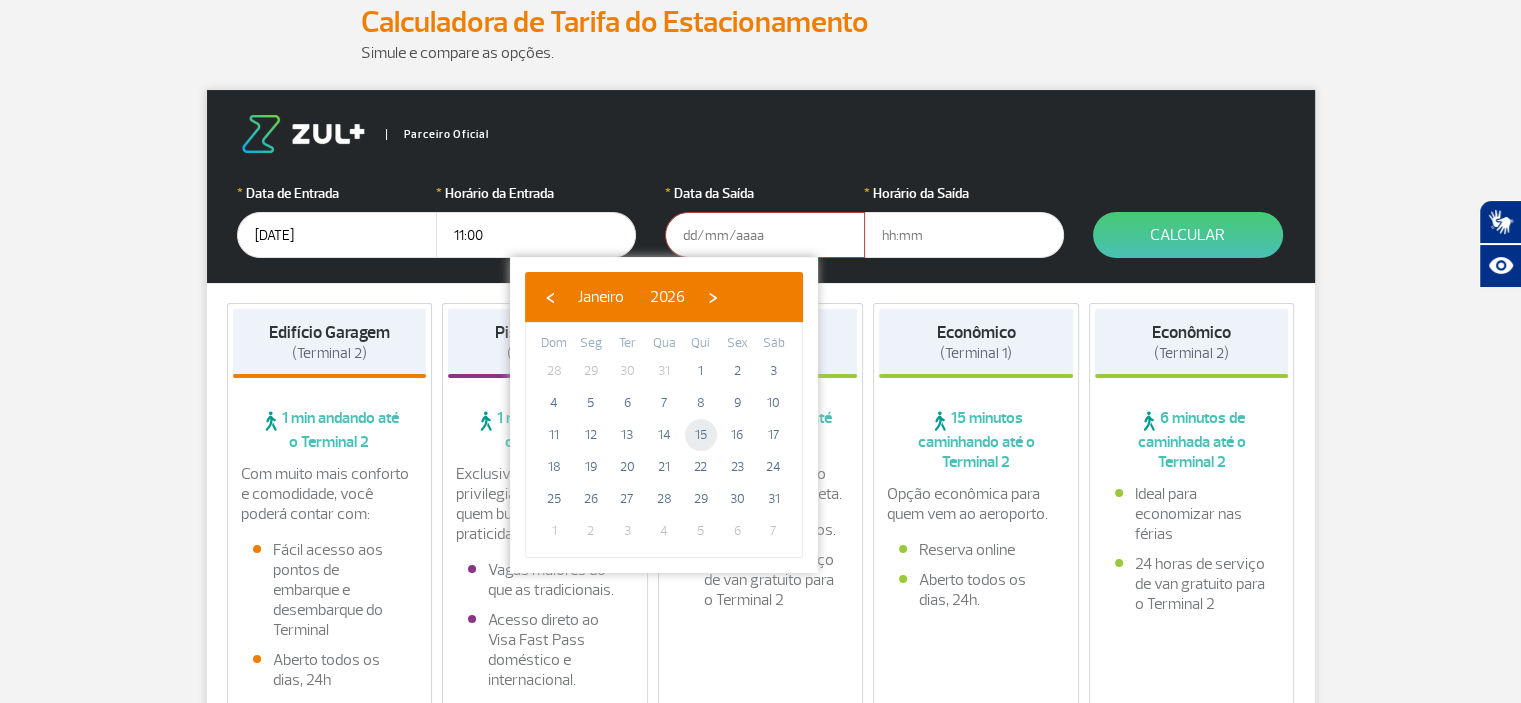 click on "15" 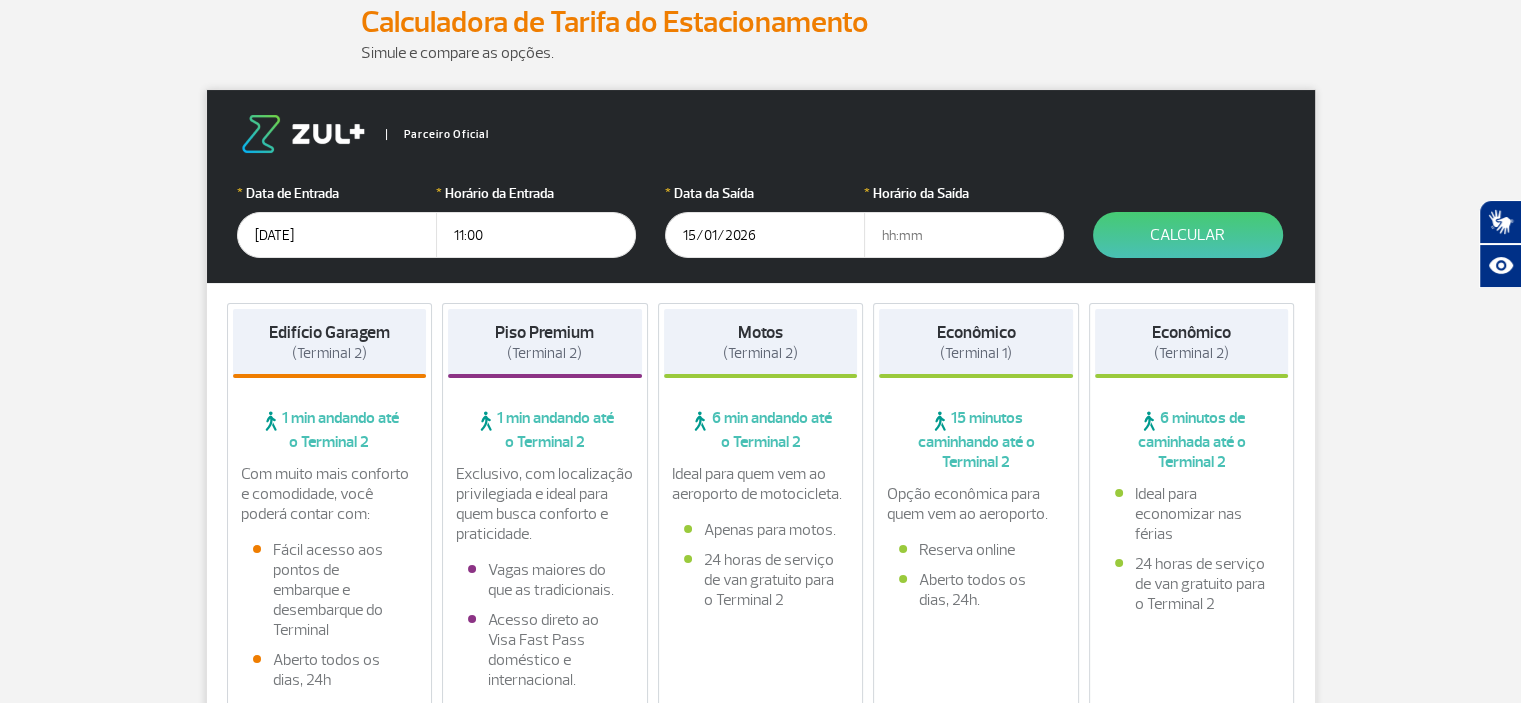 click at bounding box center [964, 235] 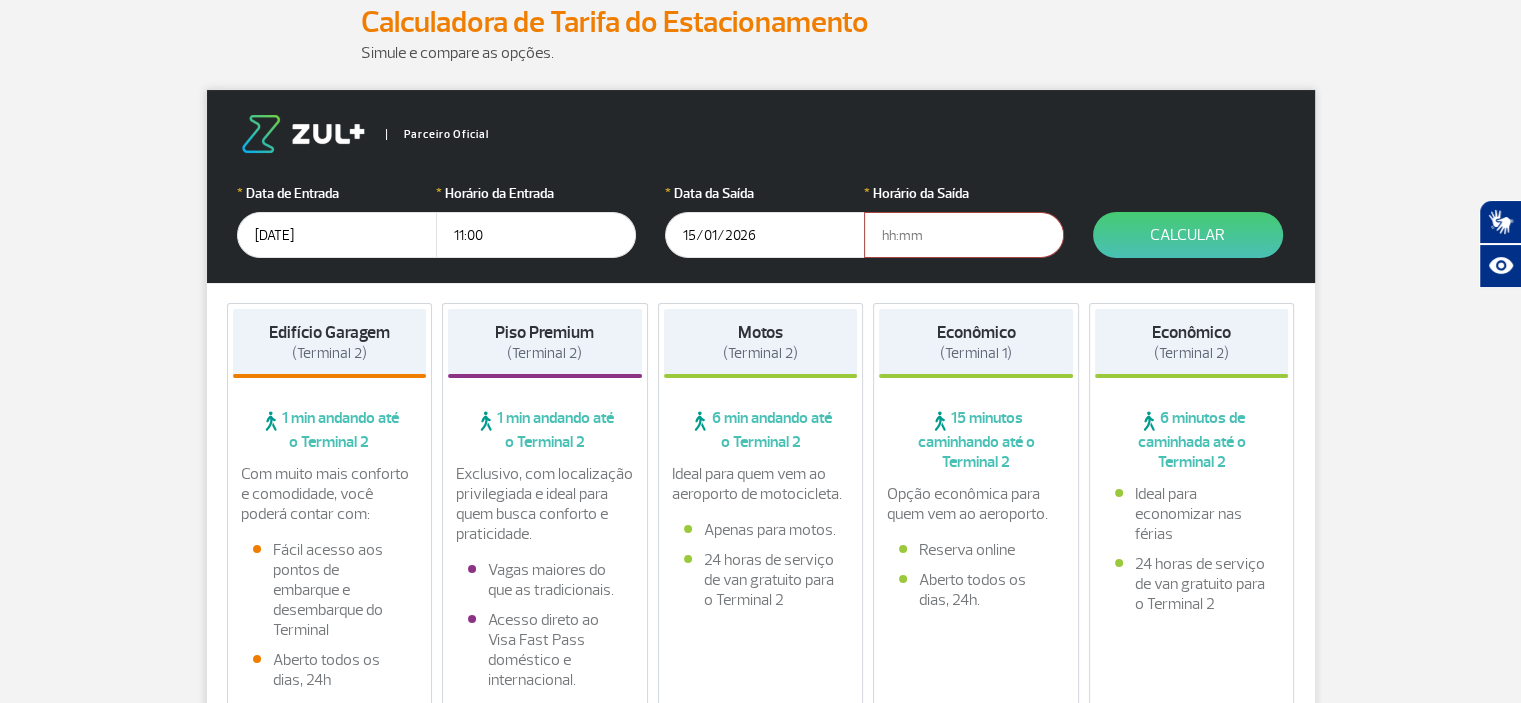 click on "11:00" at bounding box center [536, 235] 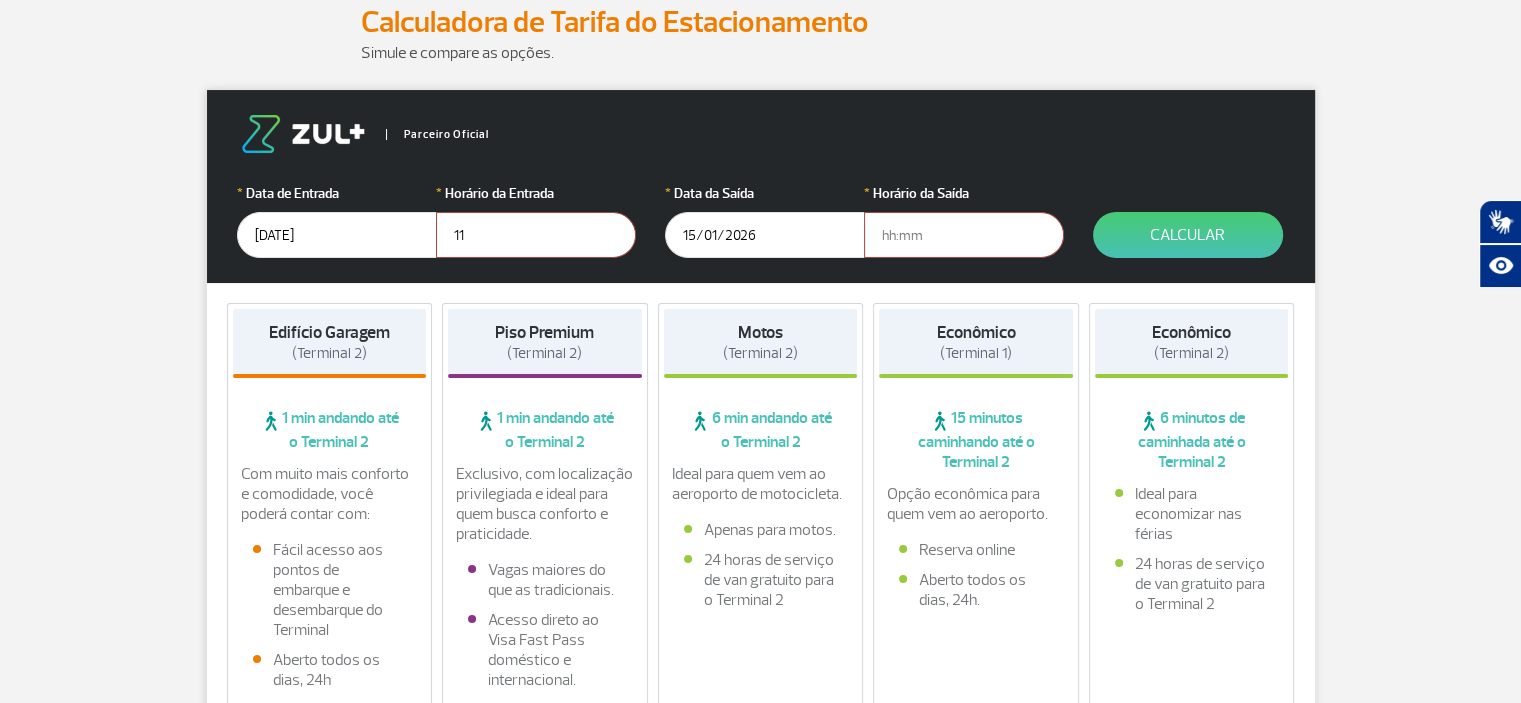 type on "1" 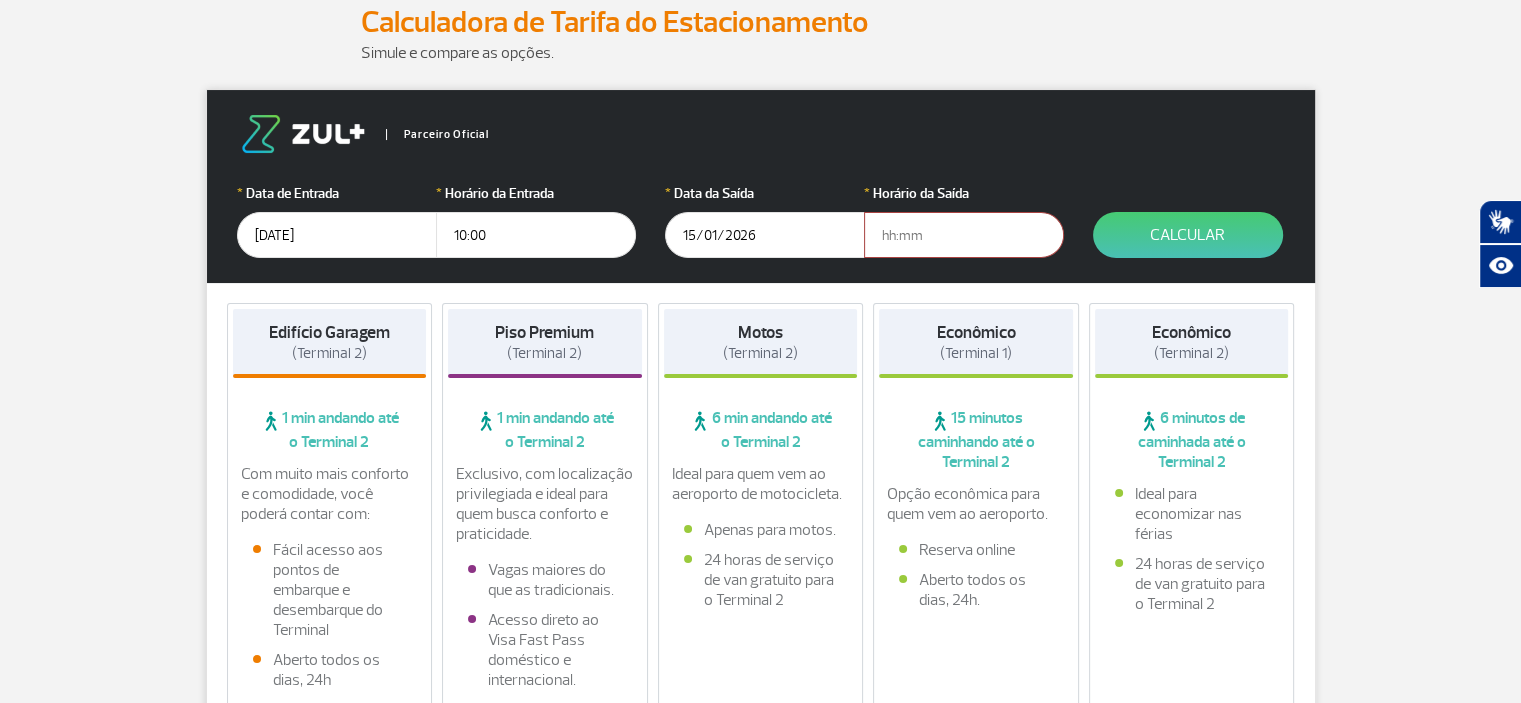 type on "10:00" 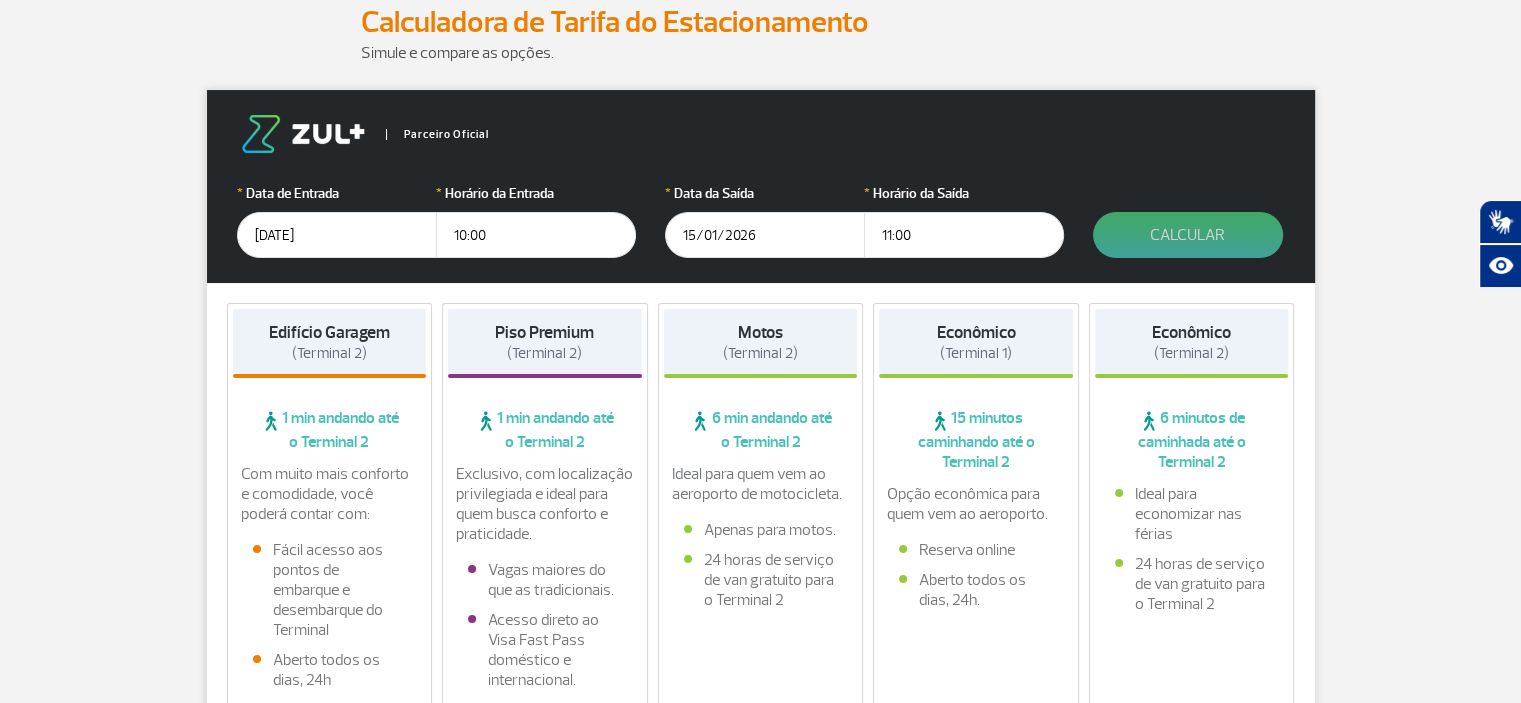 type on "11:00" 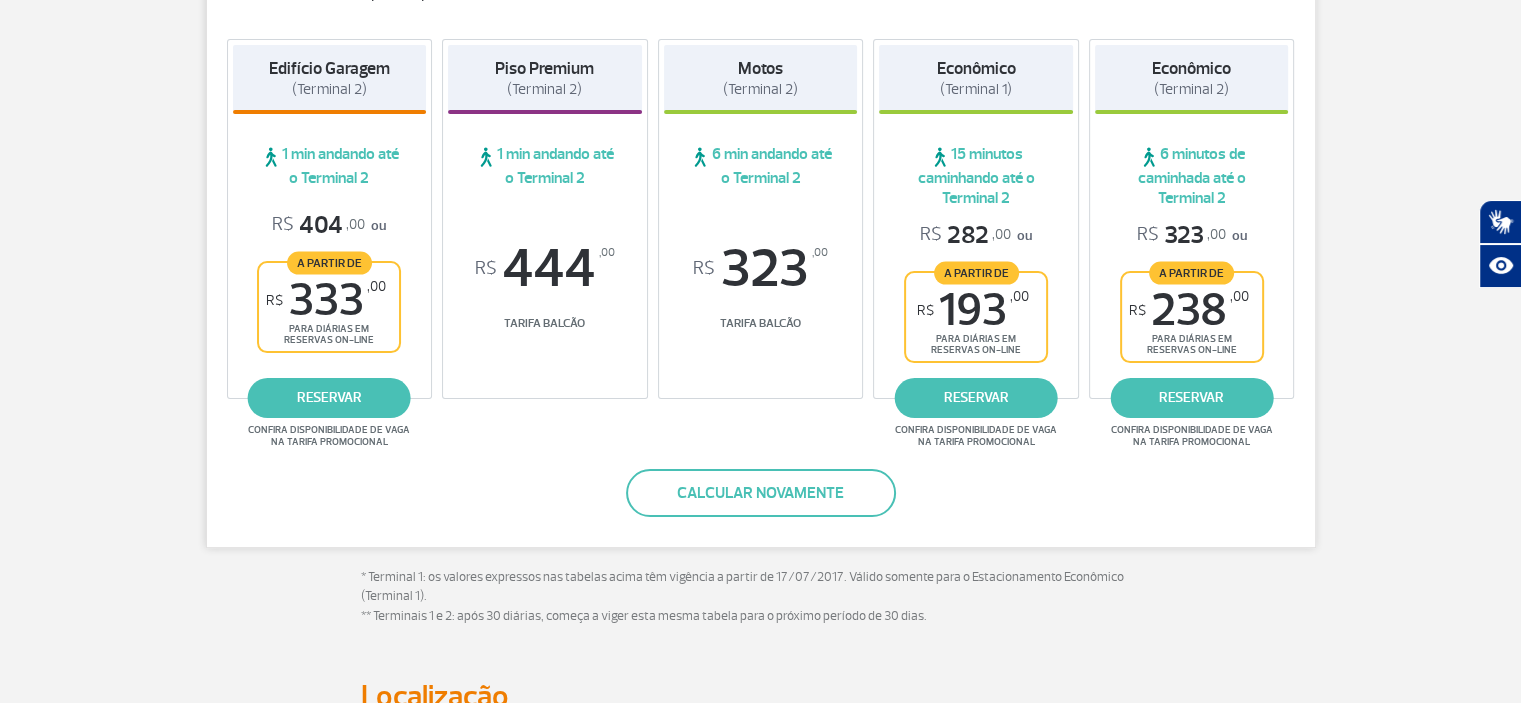 scroll, scrollTop: 400, scrollLeft: 0, axis: vertical 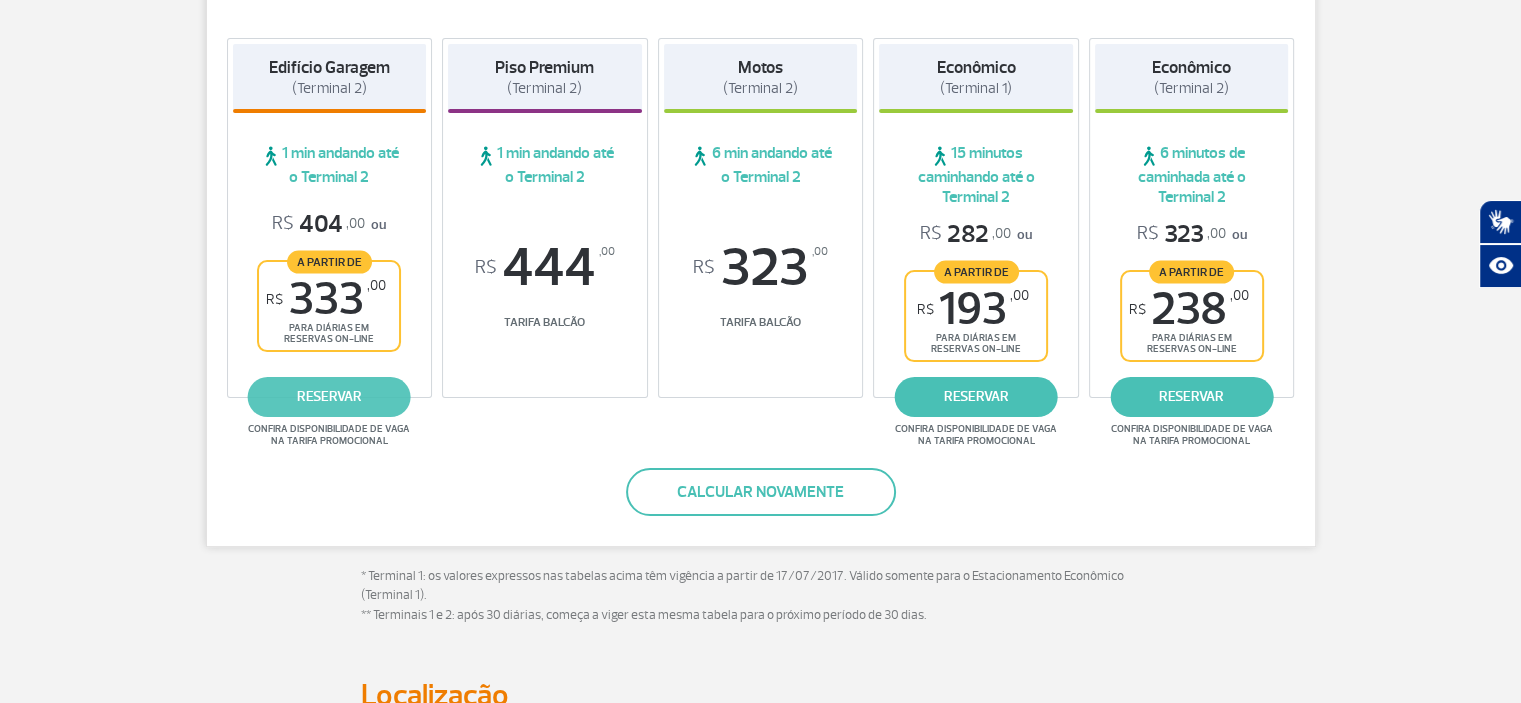 click on "reservar" at bounding box center [329, 397] 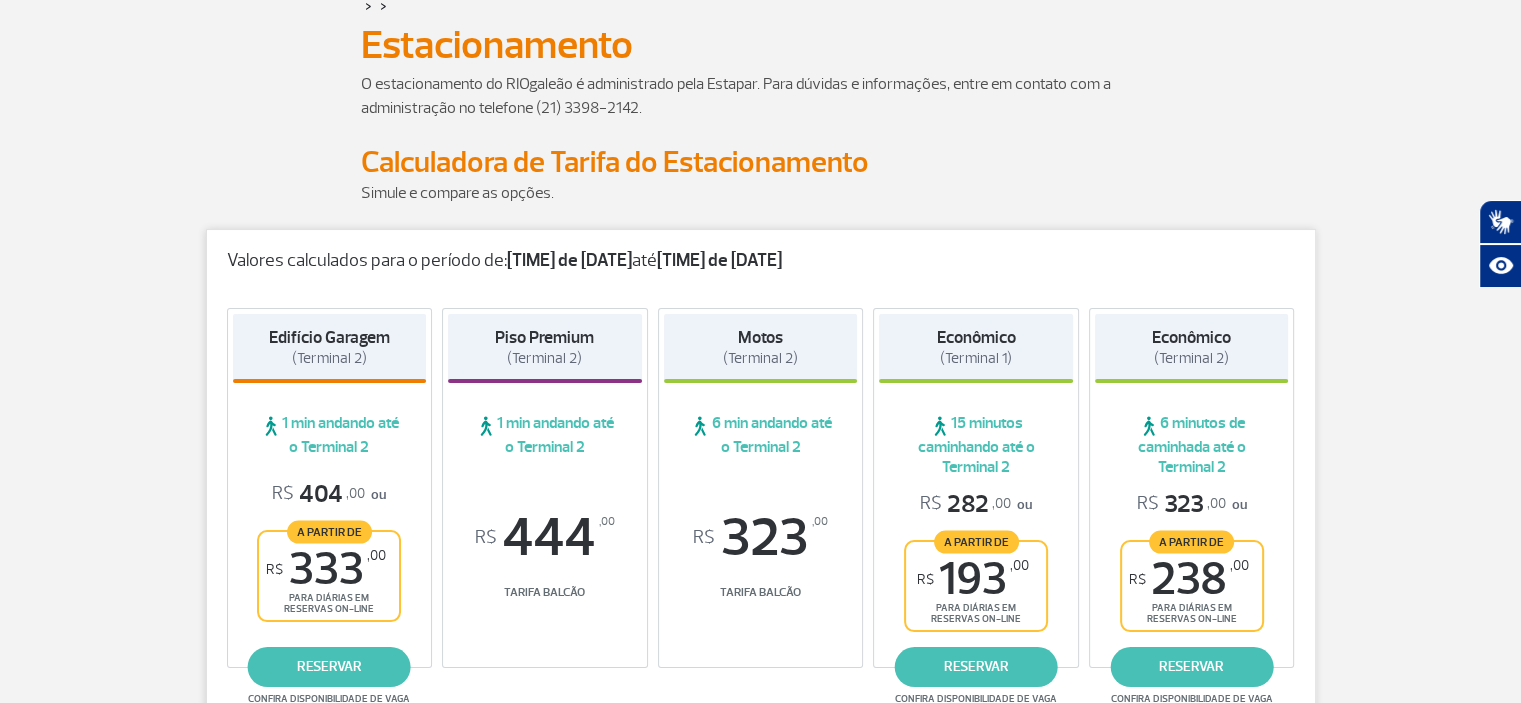 scroll, scrollTop: 0, scrollLeft: 0, axis: both 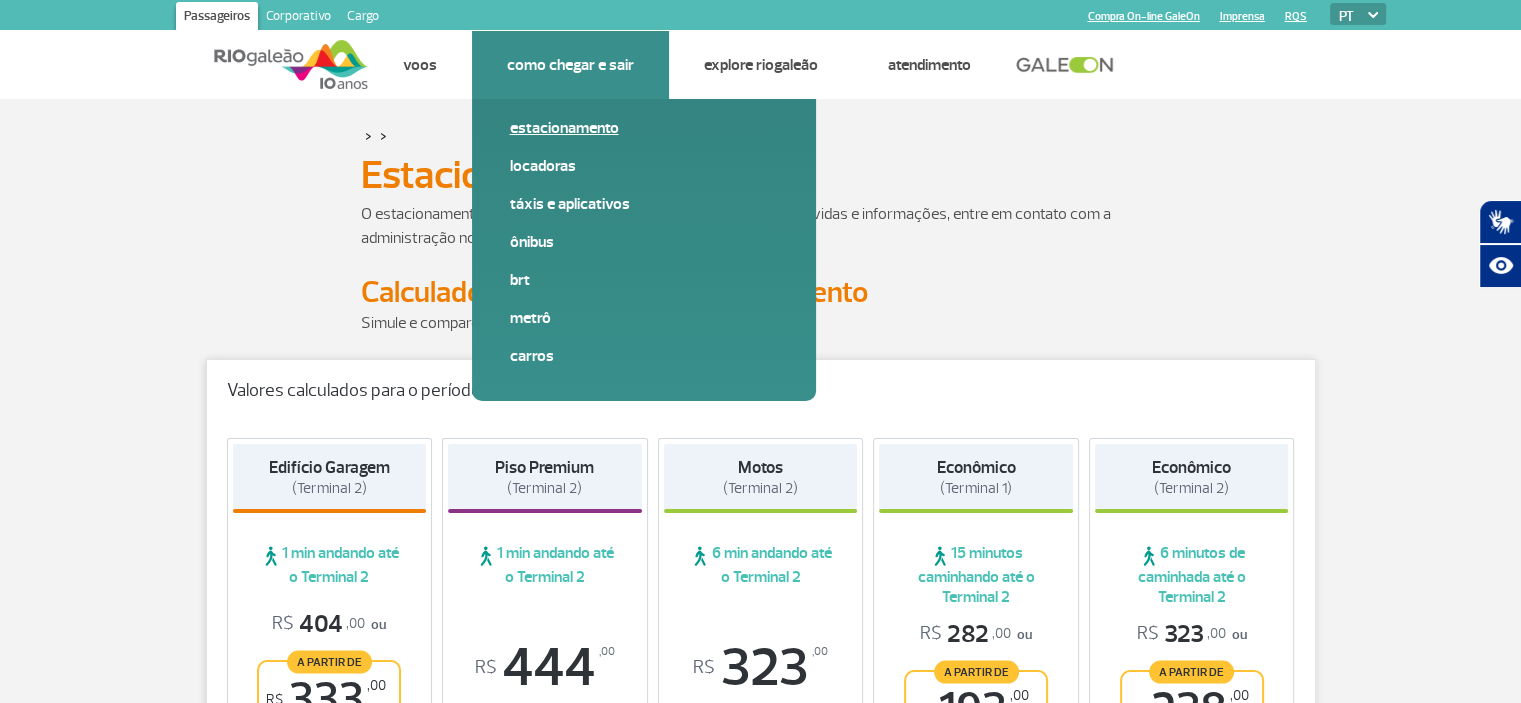 click on "Estacionamento" at bounding box center [644, 128] 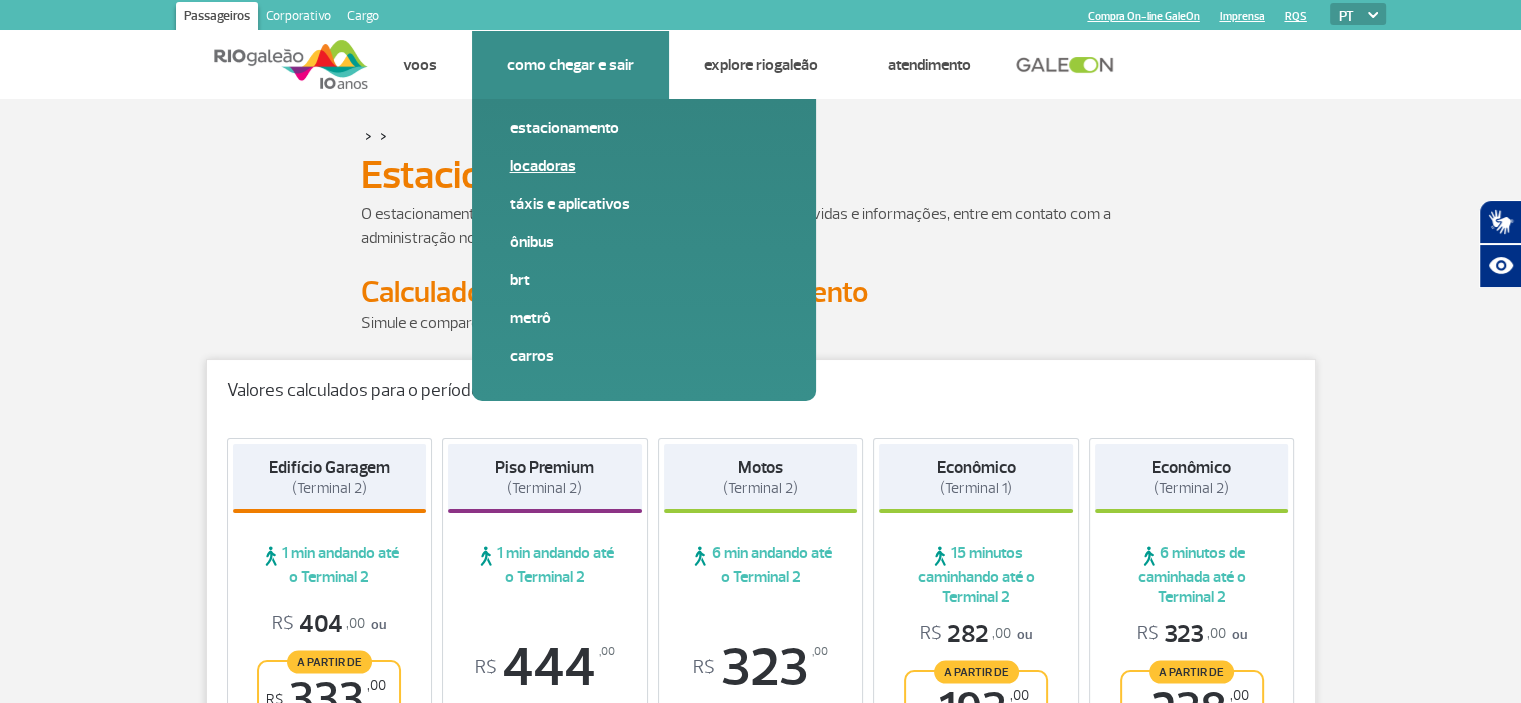 click on "Locadoras" at bounding box center [644, 166] 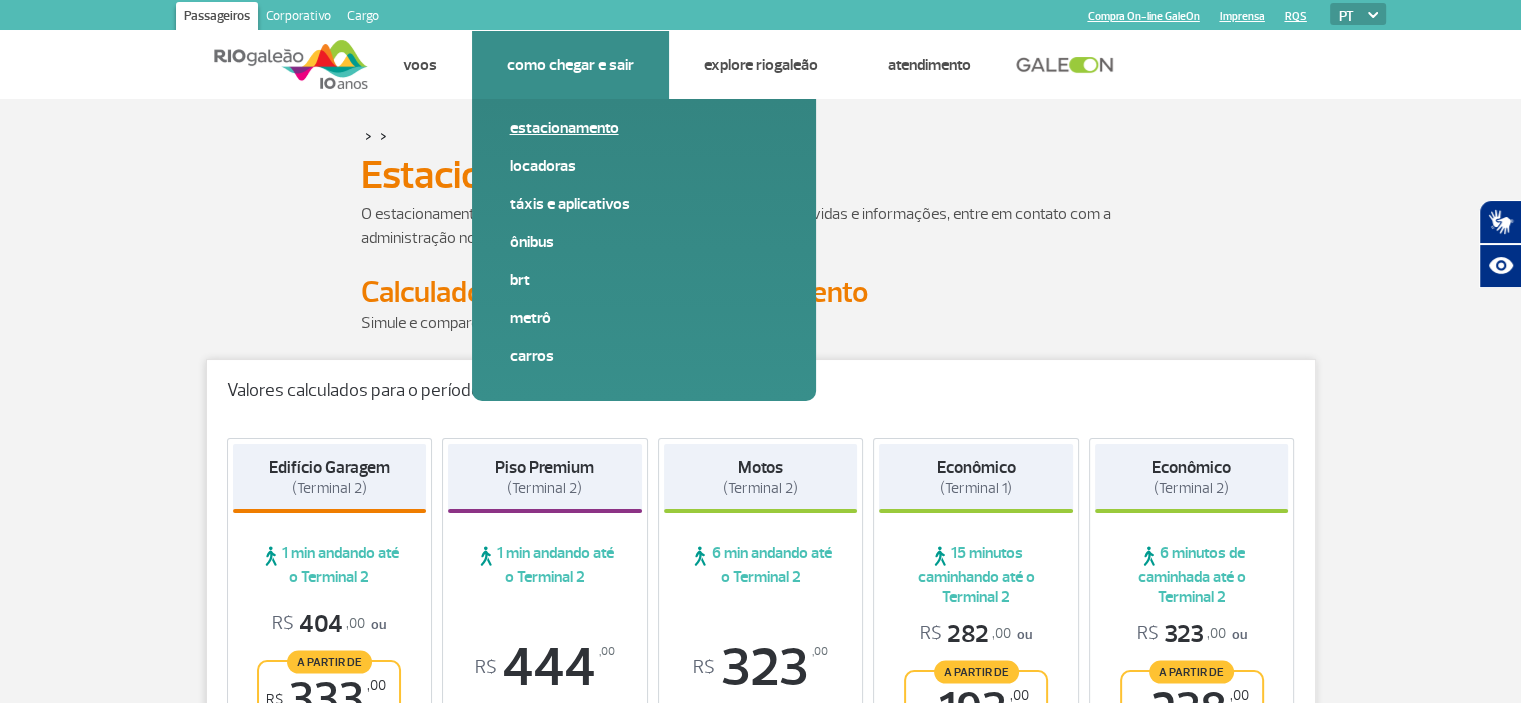click on "Estacionamento" at bounding box center (644, 128) 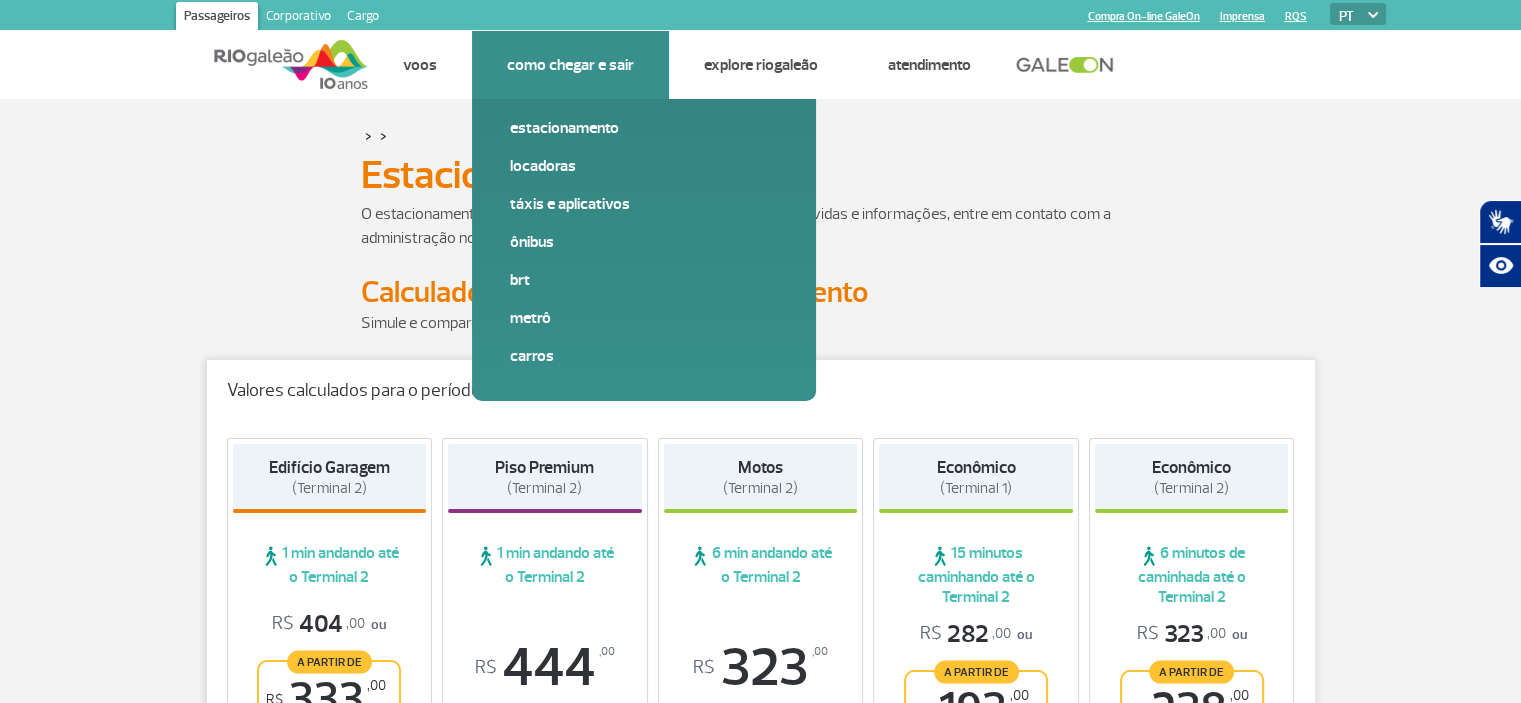 click on "Como chegar e sair" at bounding box center (570, 65) 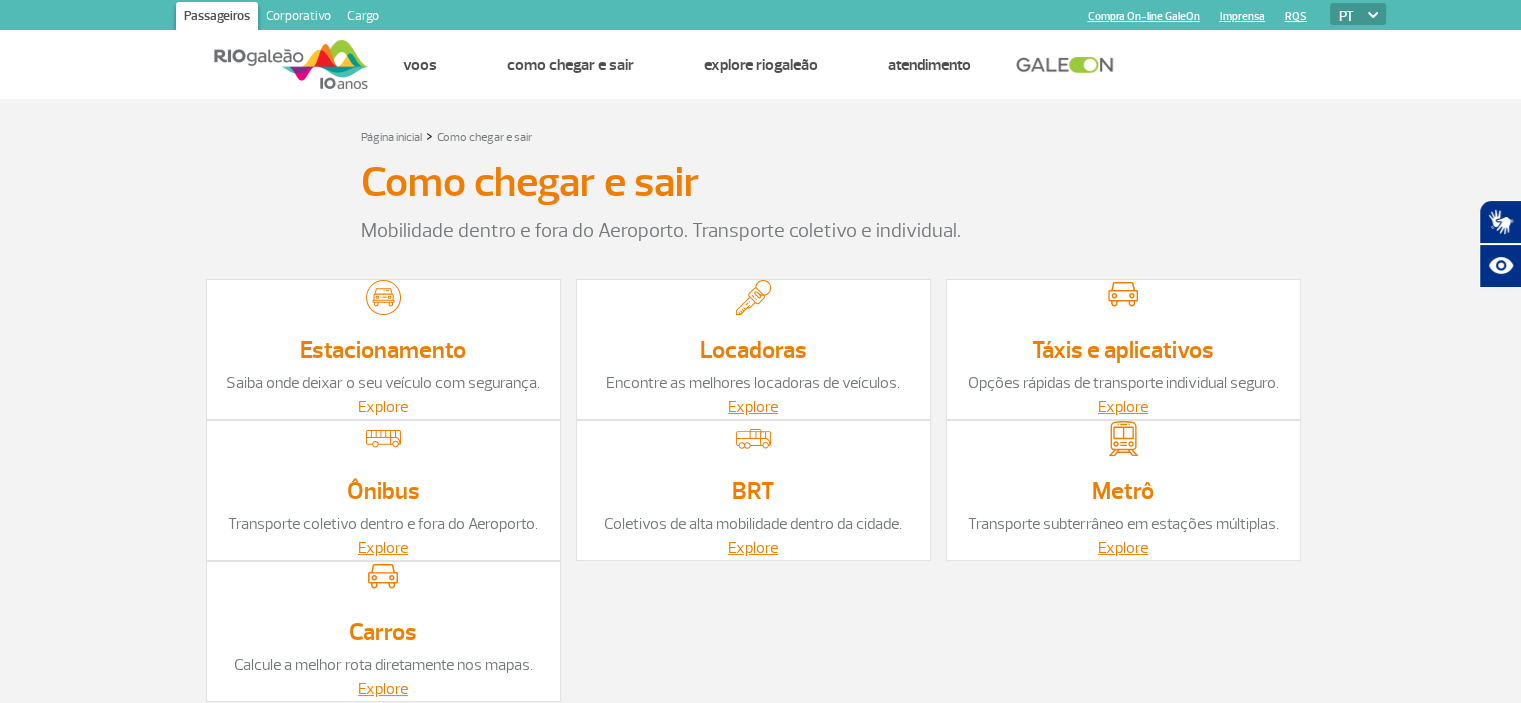 click on "Explore" at bounding box center [383, 407] 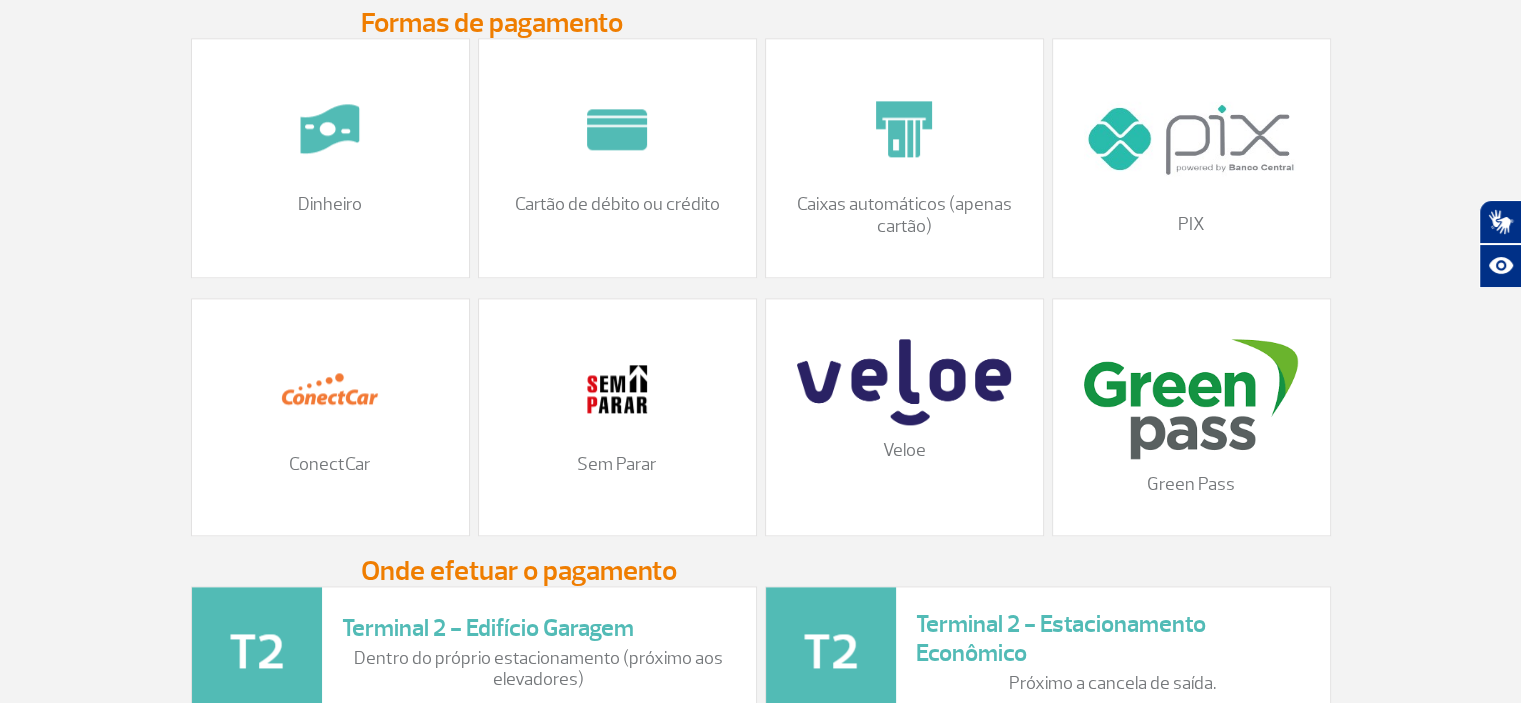 scroll, scrollTop: 2400, scrollLeft: 0, axis: vertical 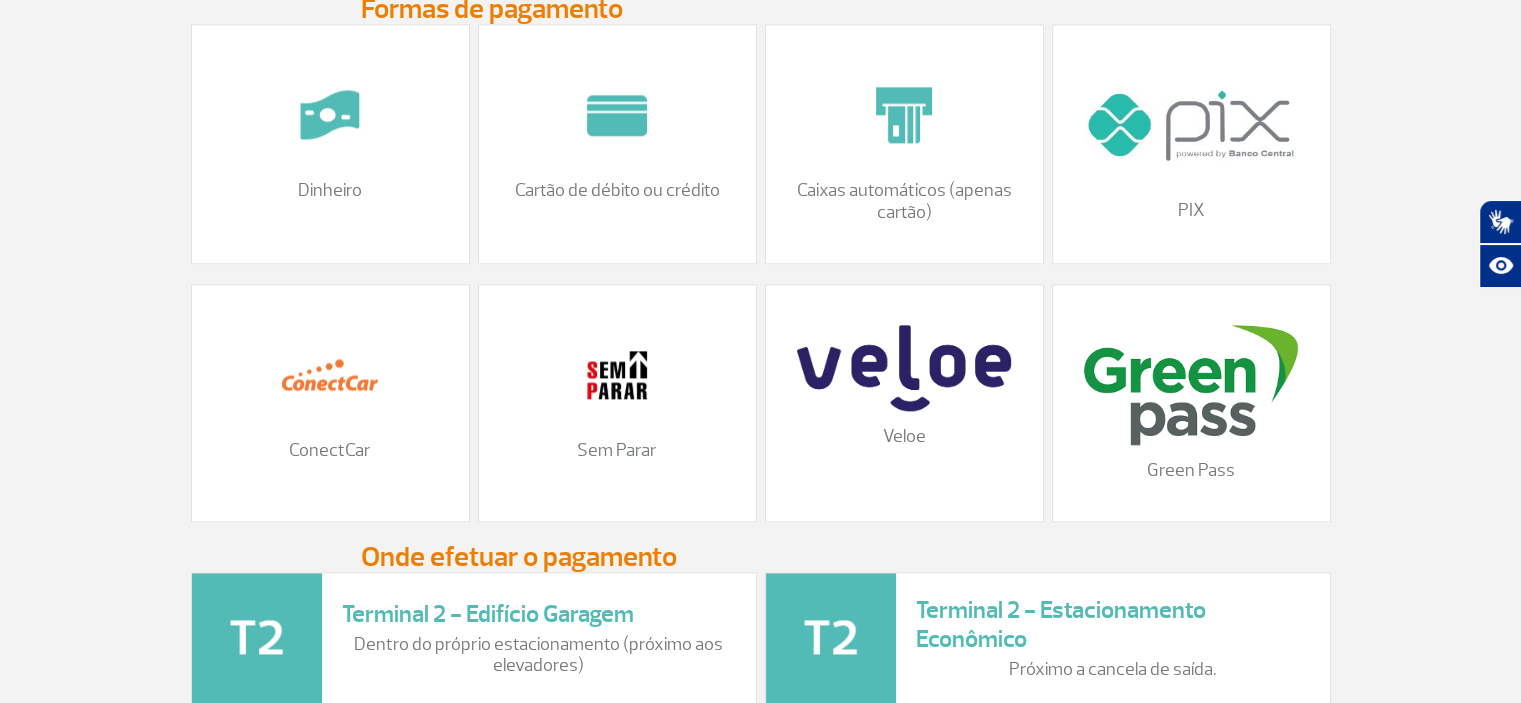 click at bounding box center [903, 368] 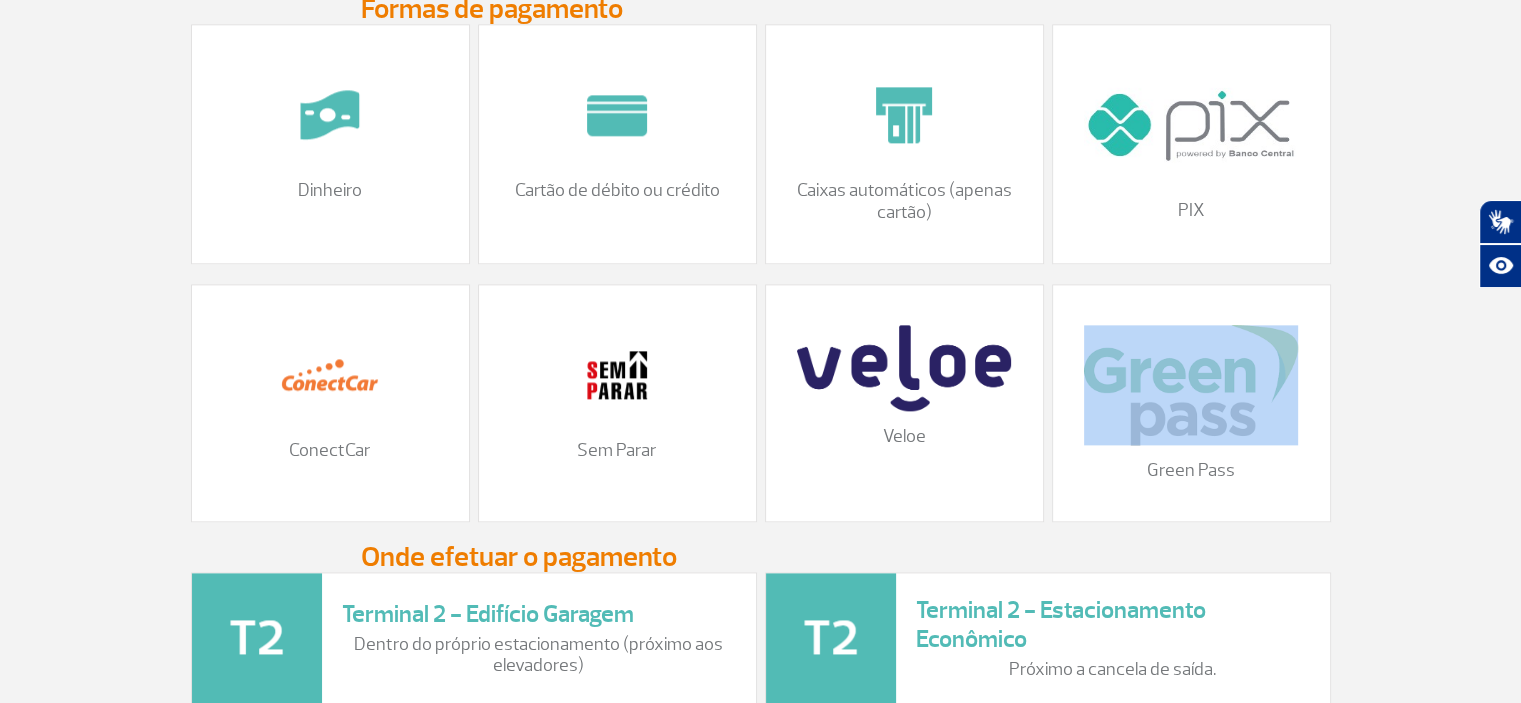 click on "Veloe" at bounding box center (904, 403) 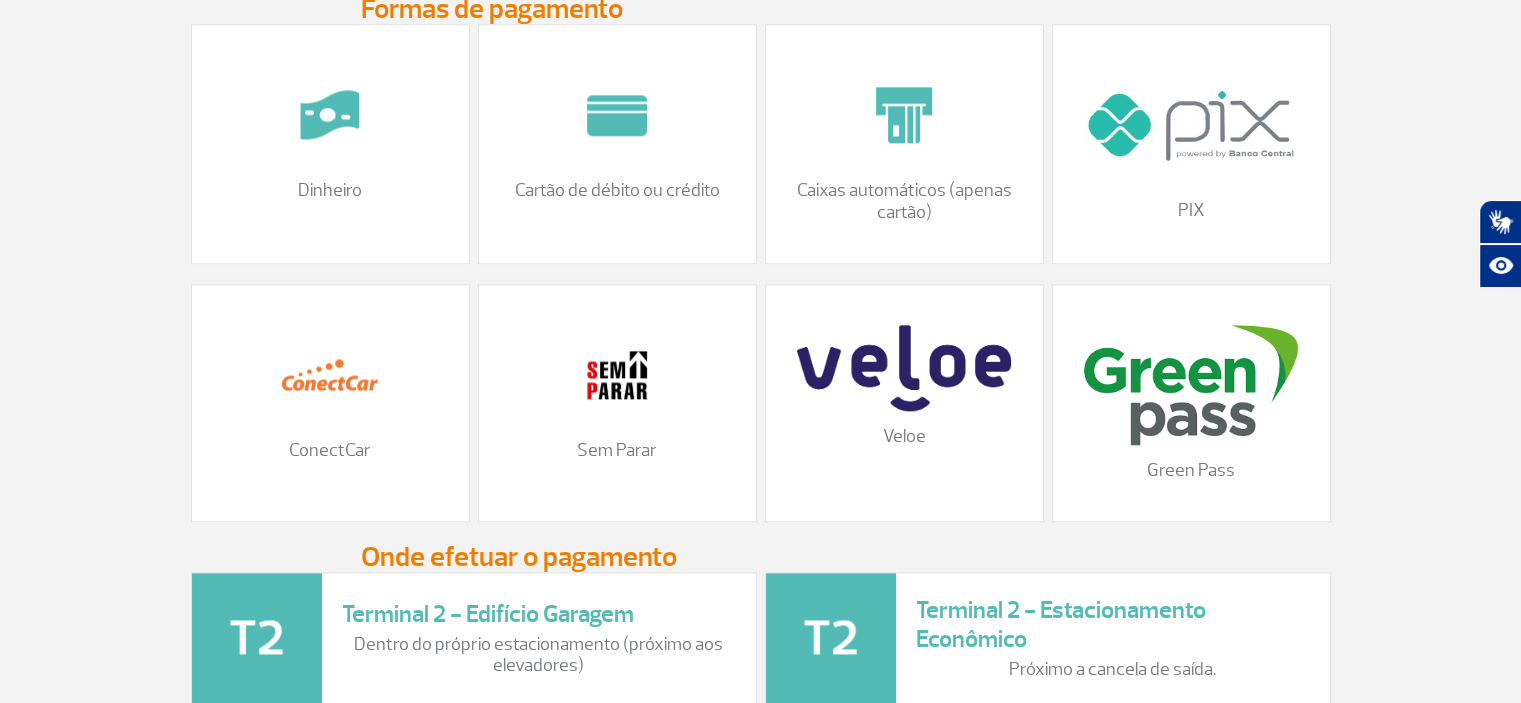 click on "Veloe" at bounding box center (904, 437) 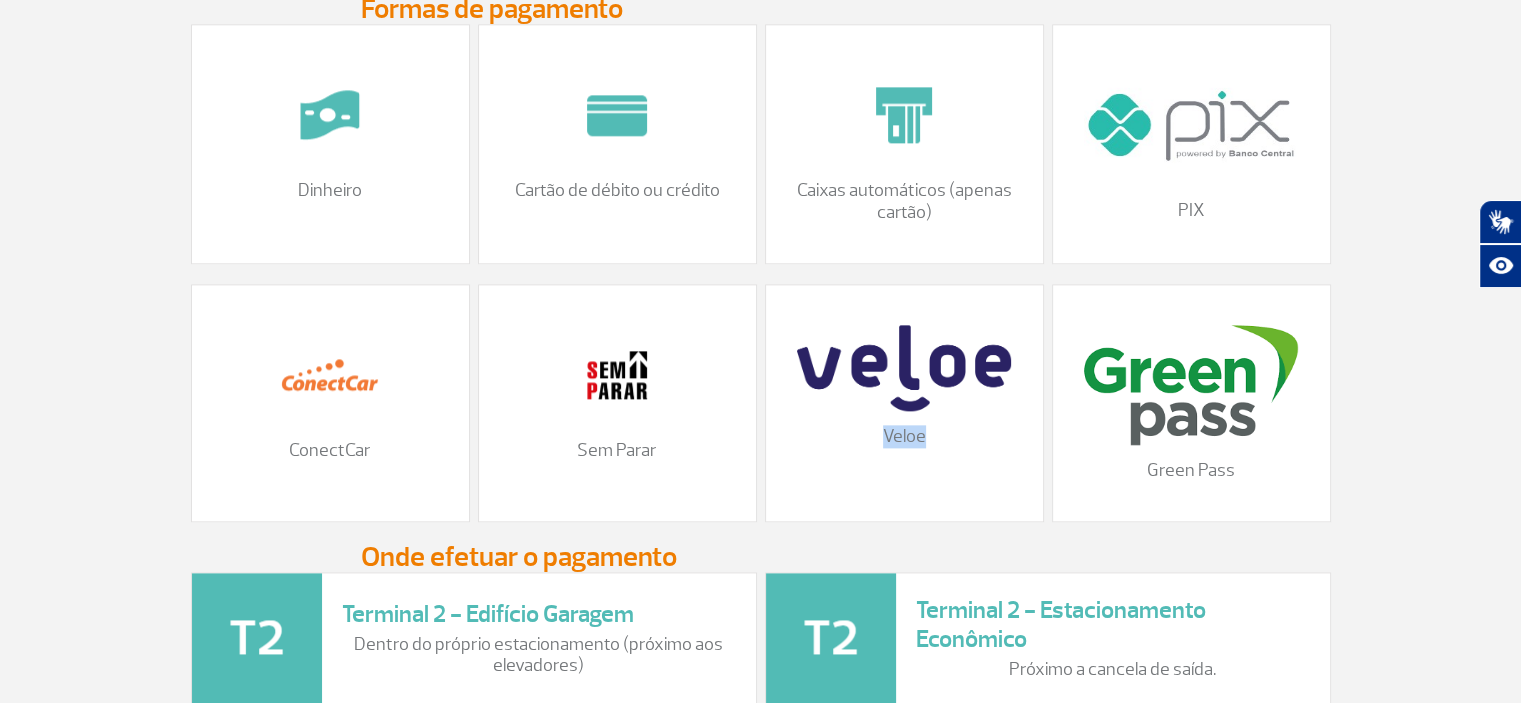 click on "Veloe" at bounding box center (904, 437) 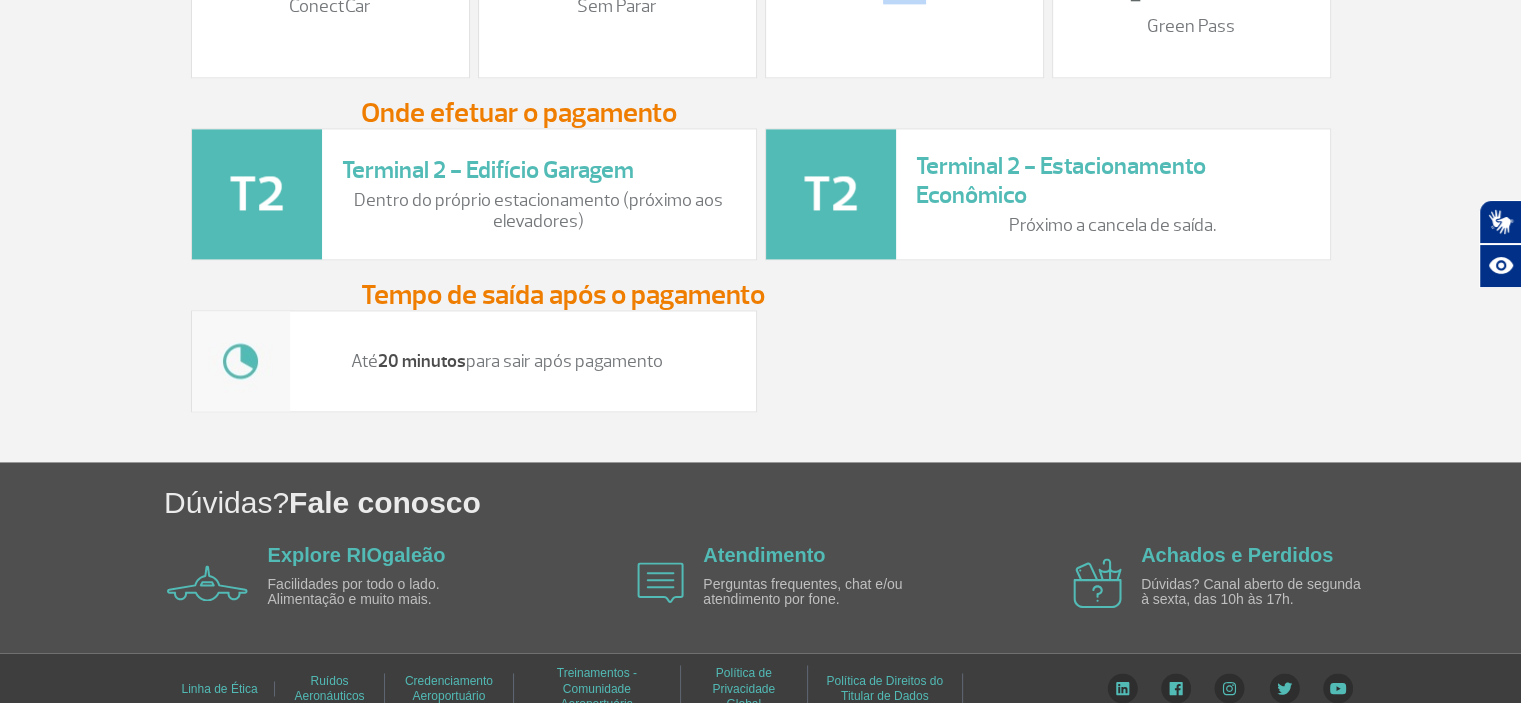 scroll, scrollTop: 2864, scrollLeft: 0, axis: vertical 